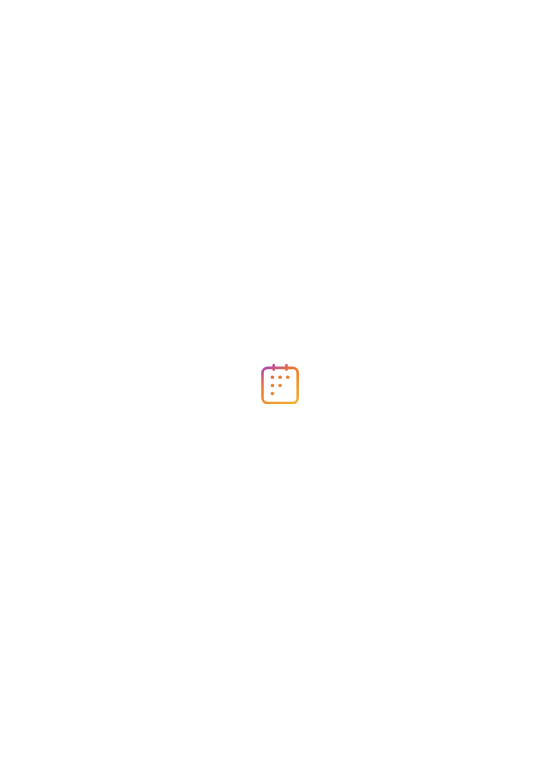 scroll, scrollTop: 0, scrollLeft: 0, axis: both 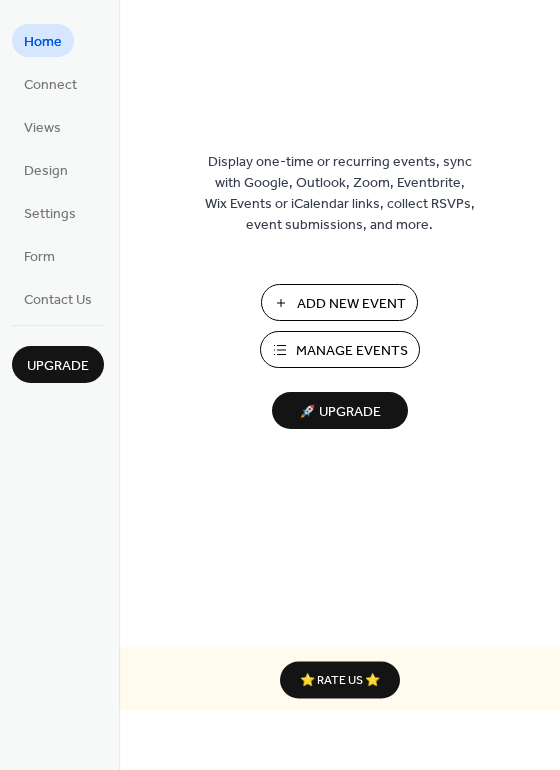 click on "Add New Event" at bounding box center (339, 302) 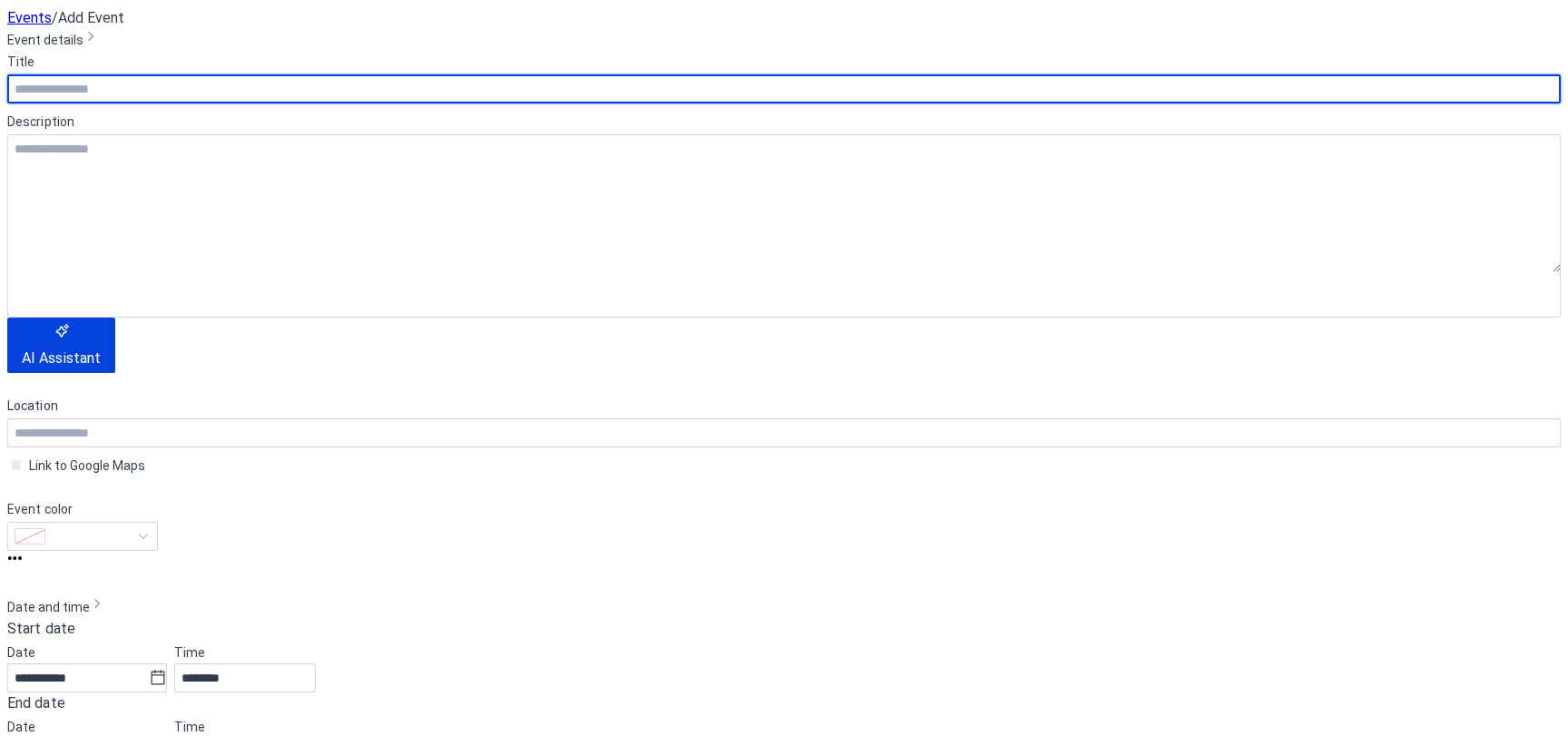 scroll, scrollTop: 0, scrollLeft: 0, axis: both 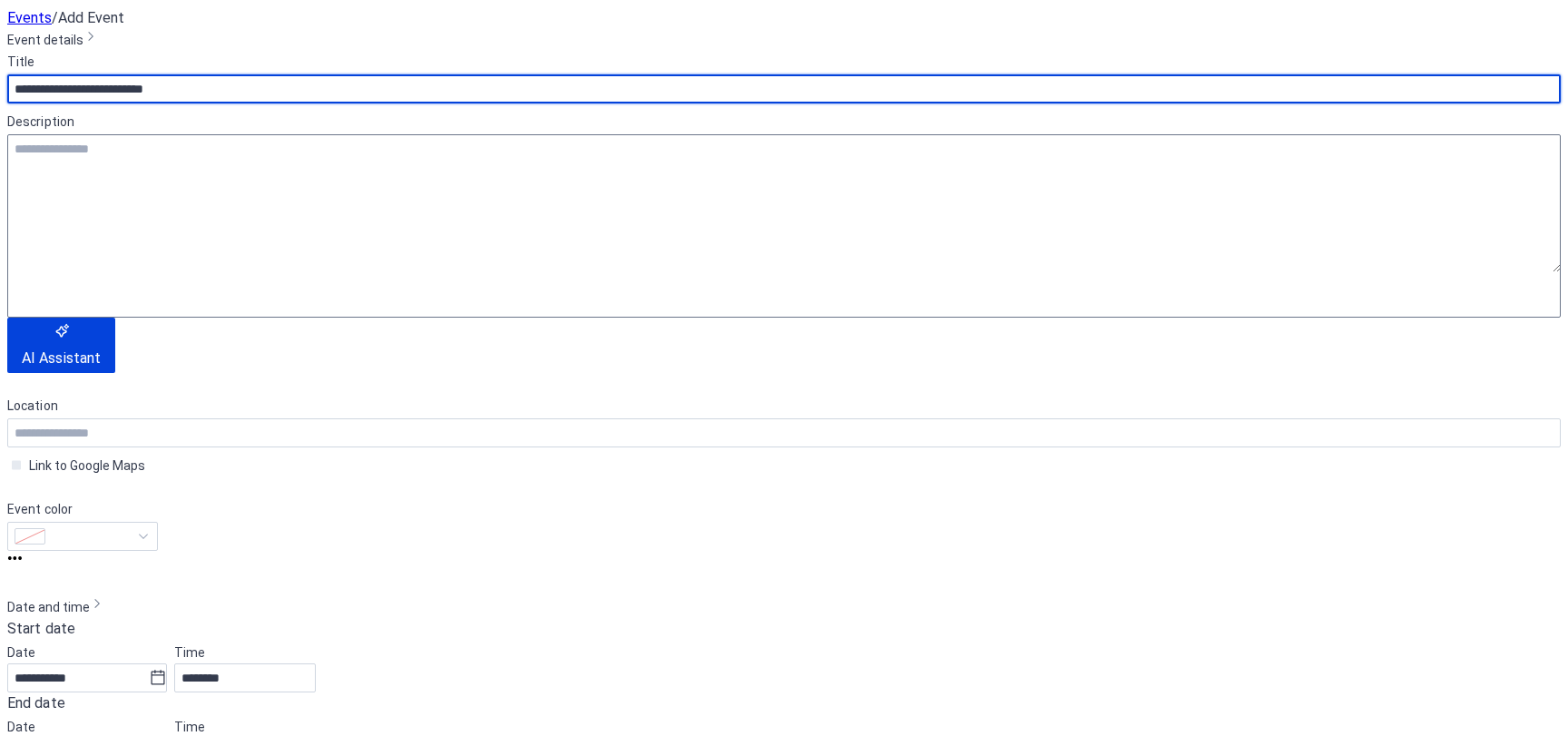 type on "**********" 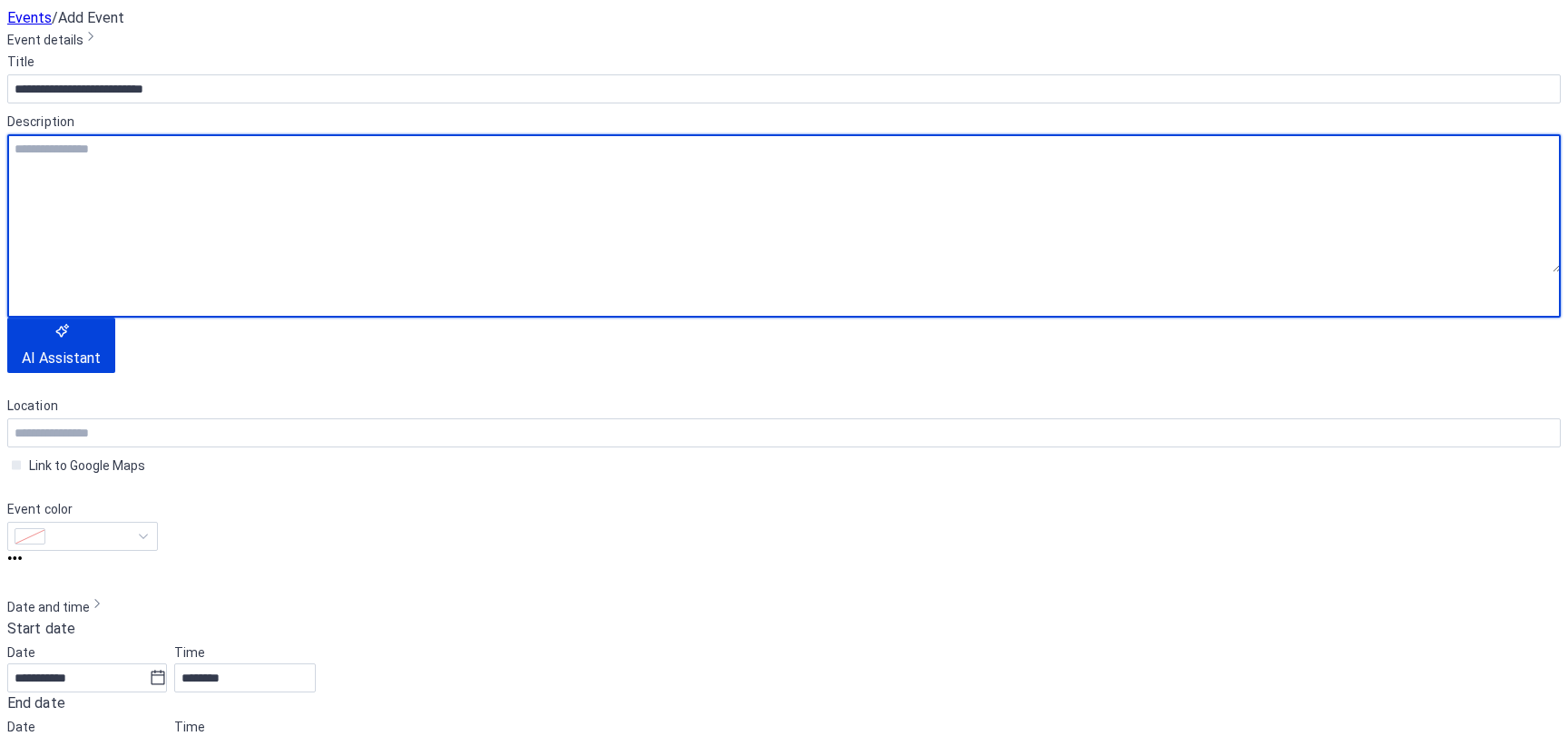 click at bounding box center [784, 203] 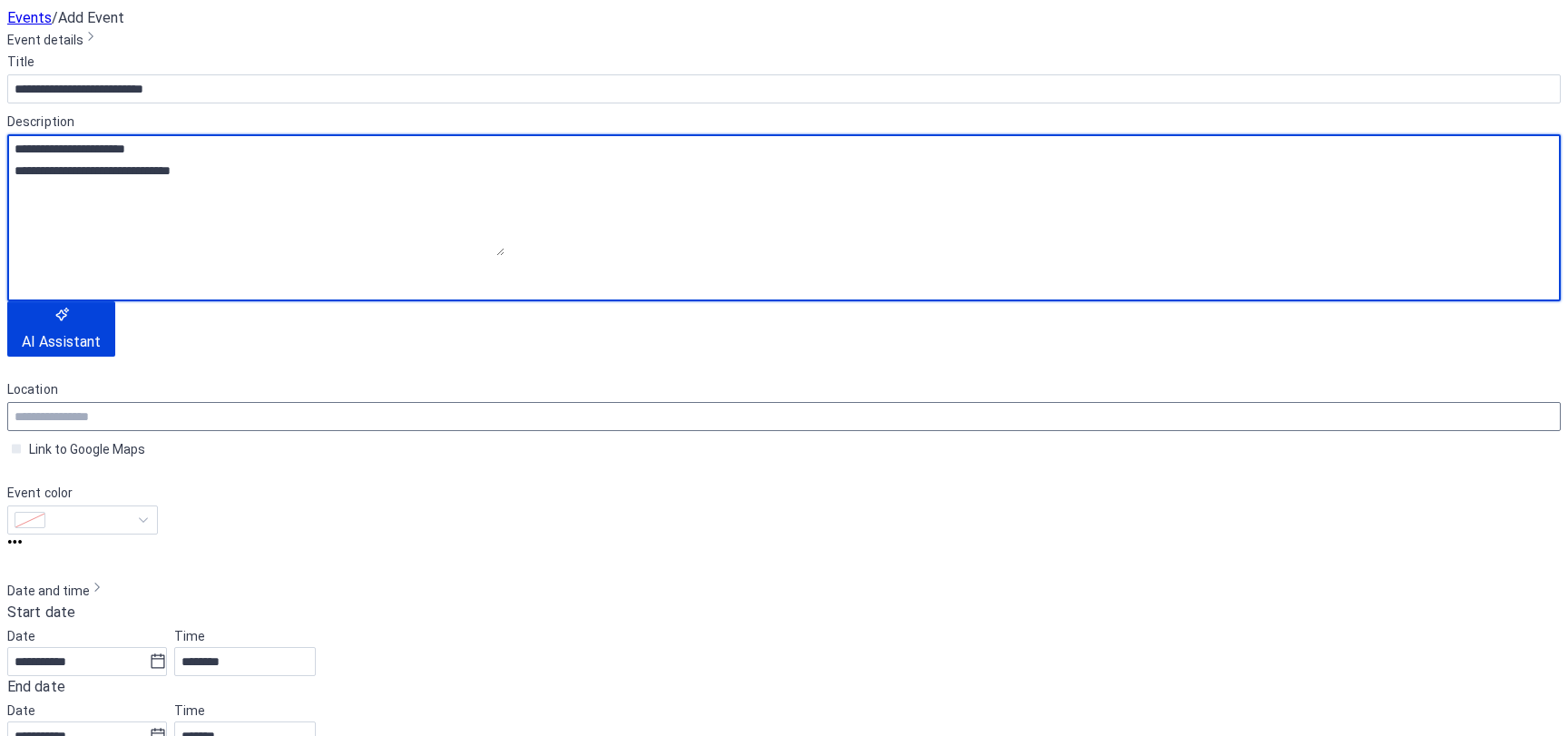 type on "**********" 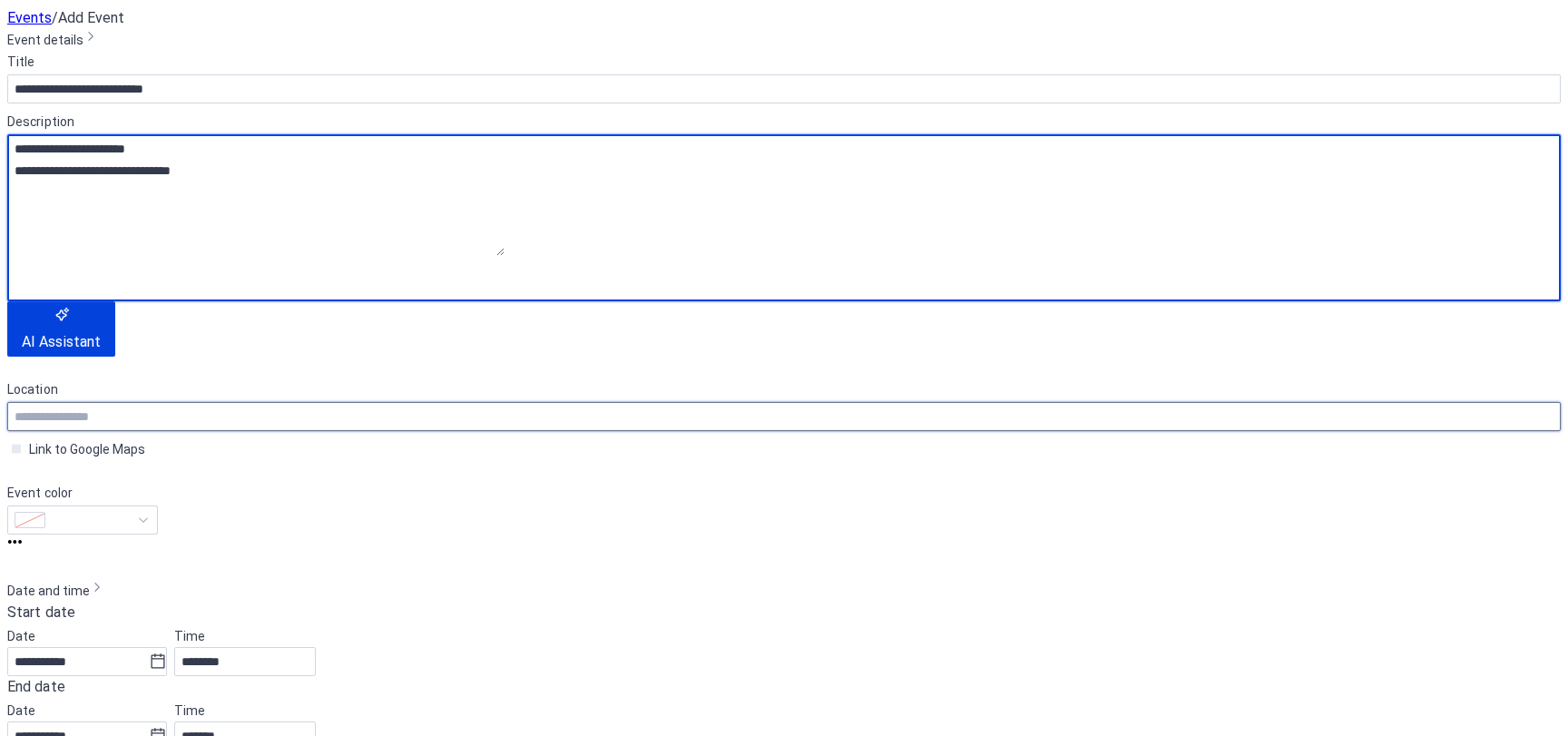 click at bounding box center (784, 417) 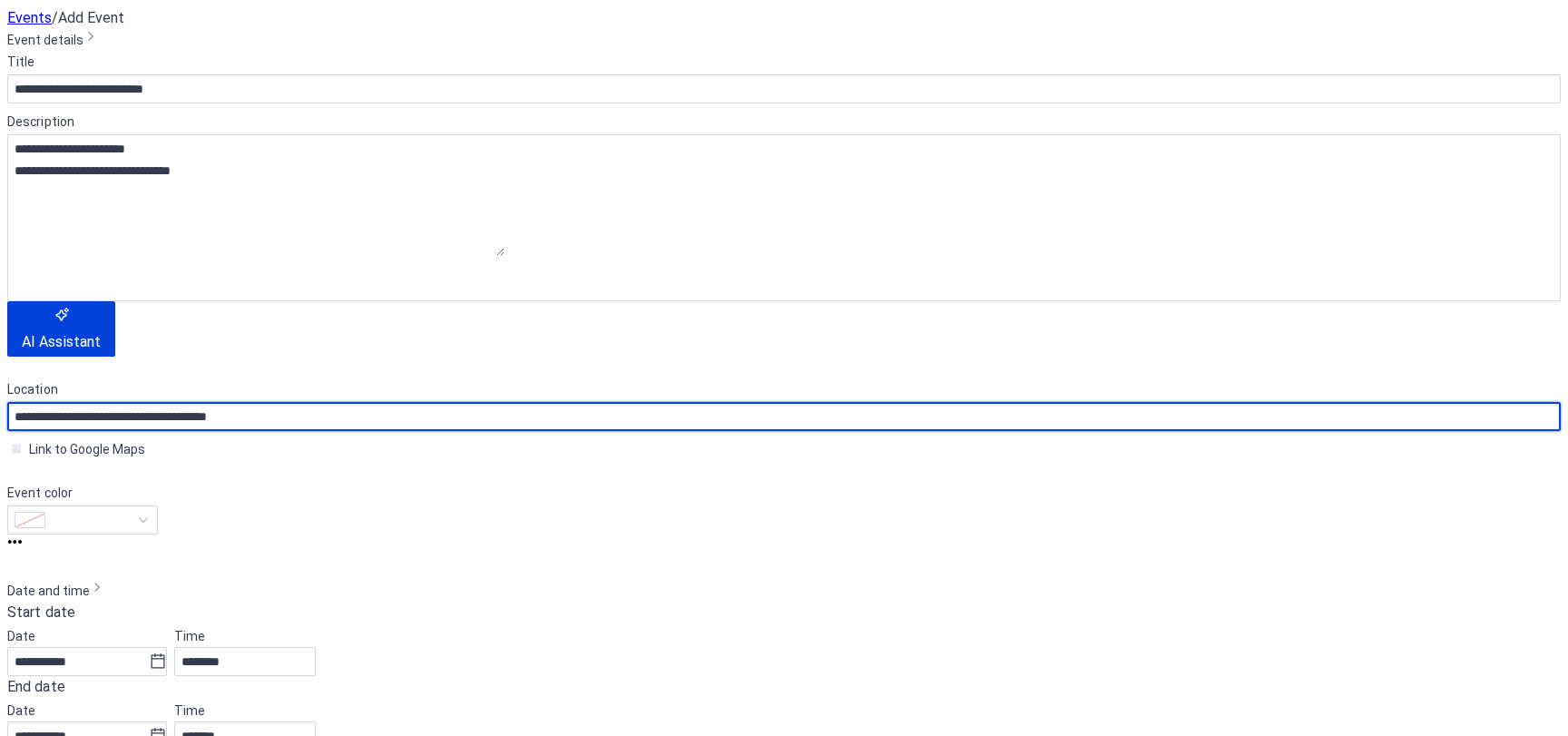 scroll, scrollTop: 272, scrollLeft: 0, axis: vertical 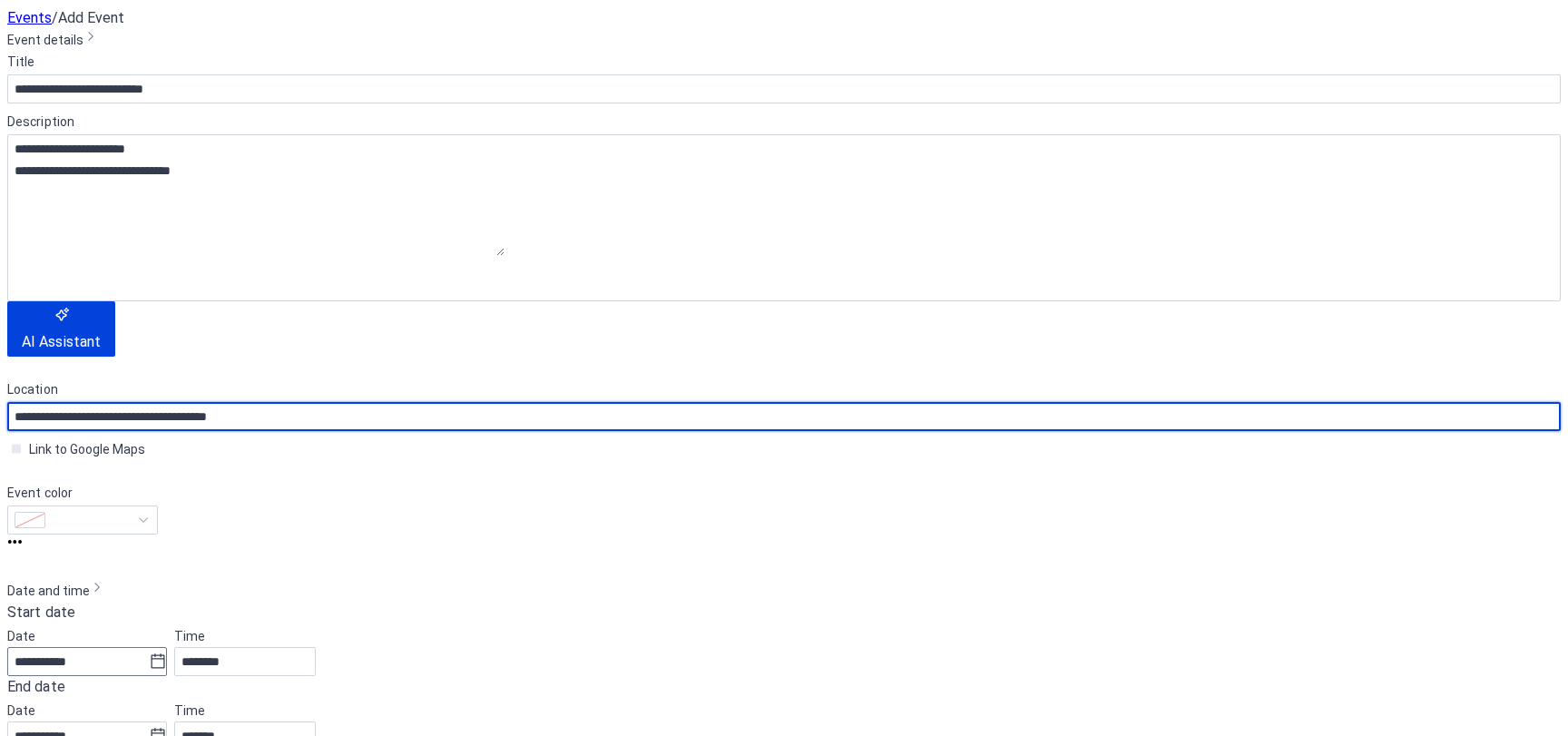 type on "**********" 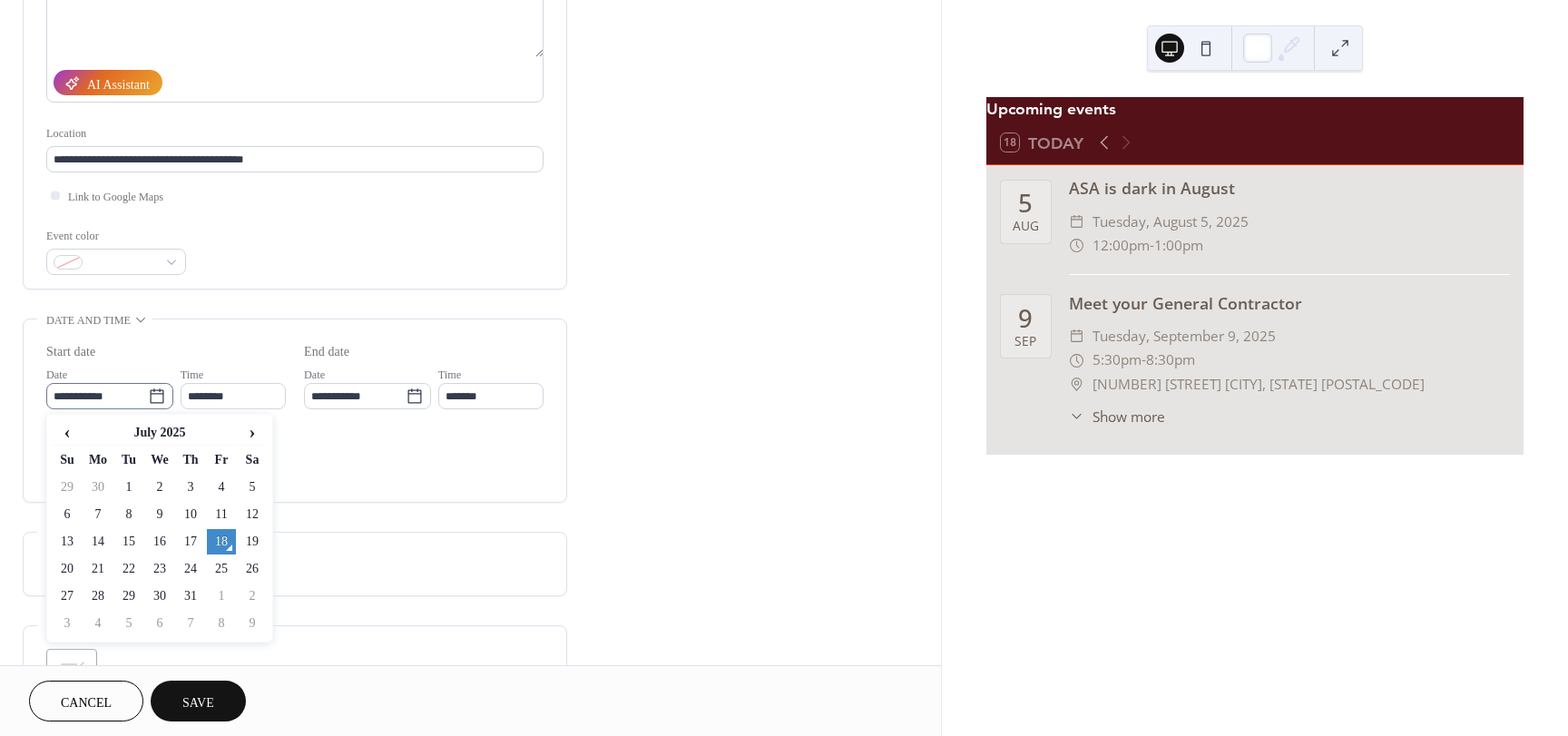 click 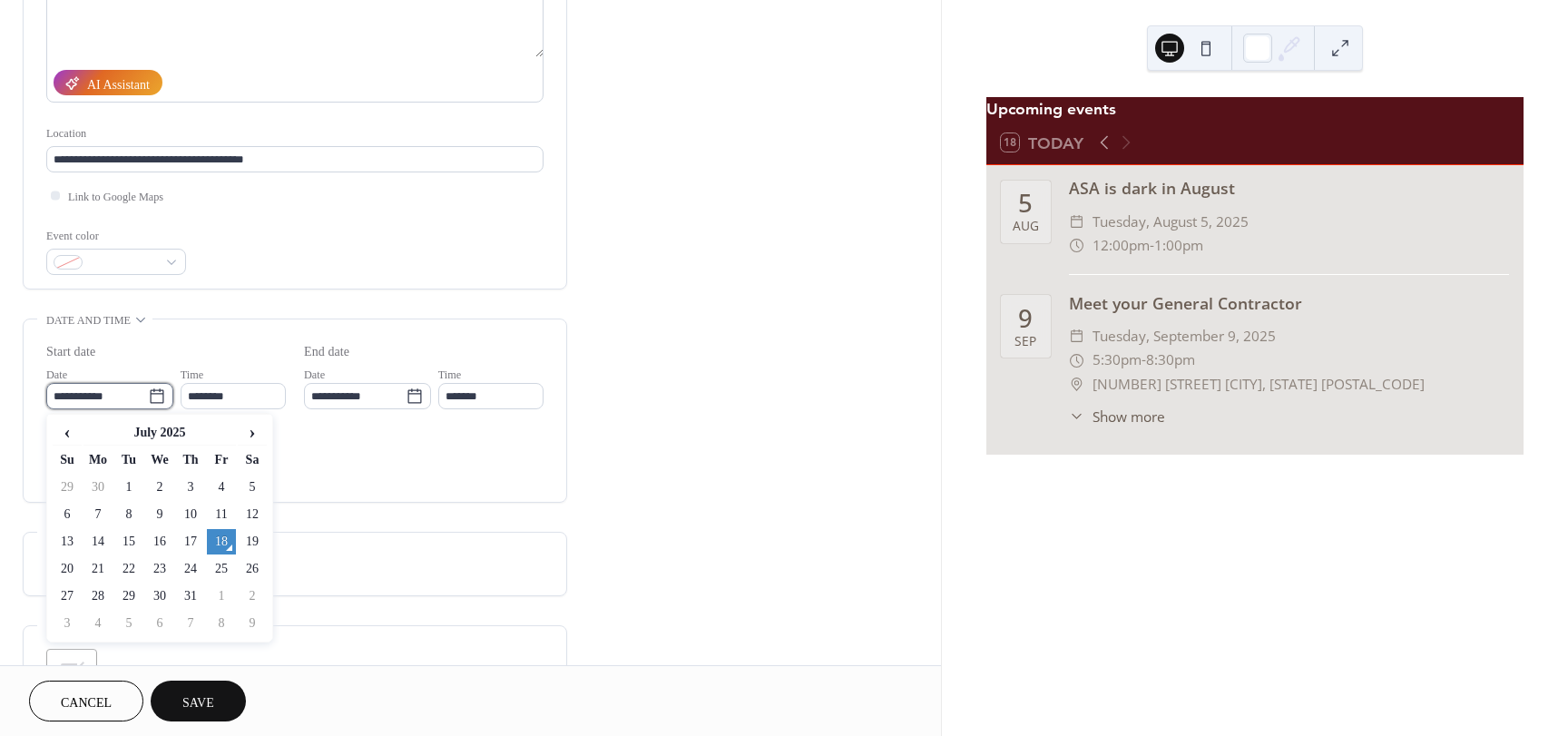 click on "**********" at bounding box center (97, 396) 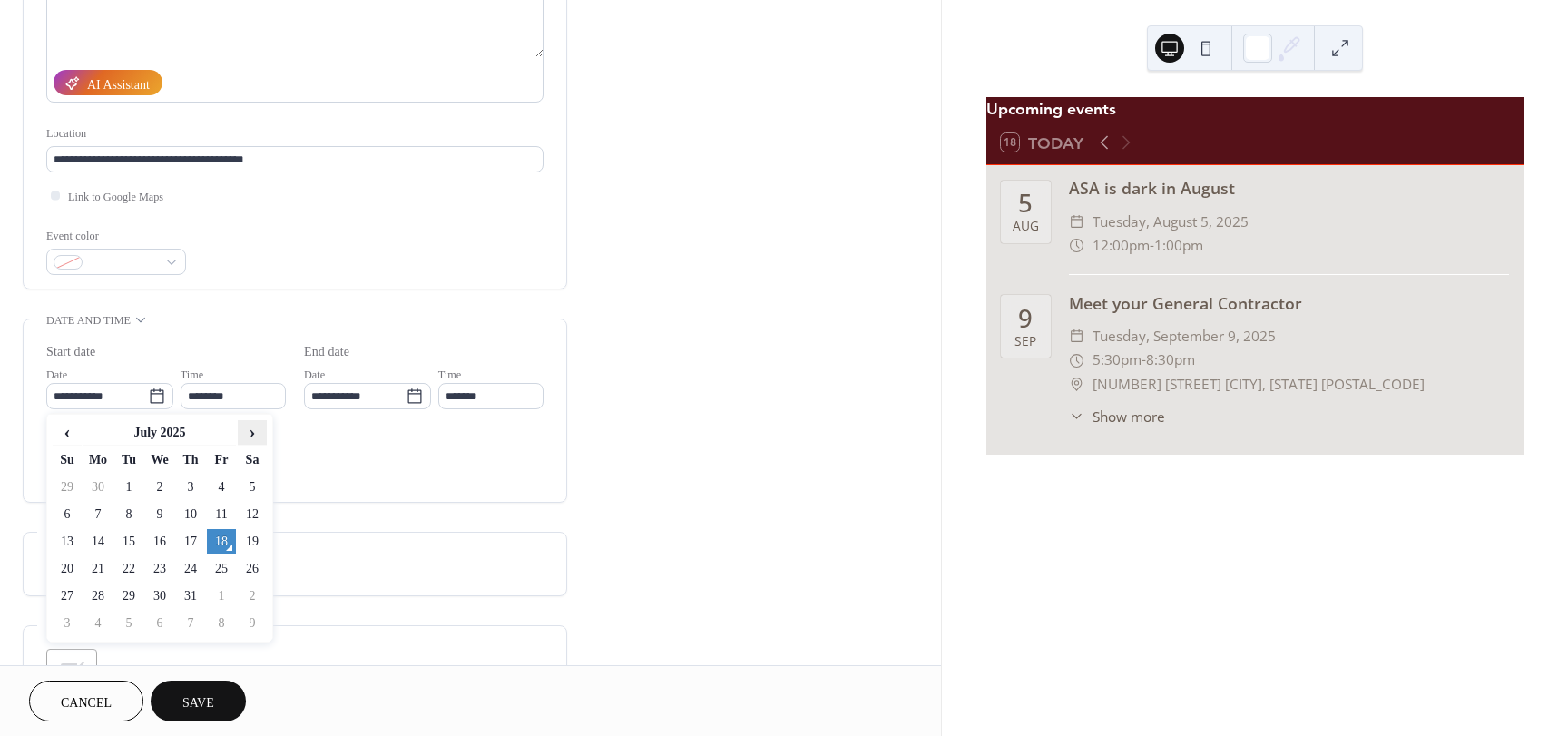 click on "›" at bounding box center [252, 432] 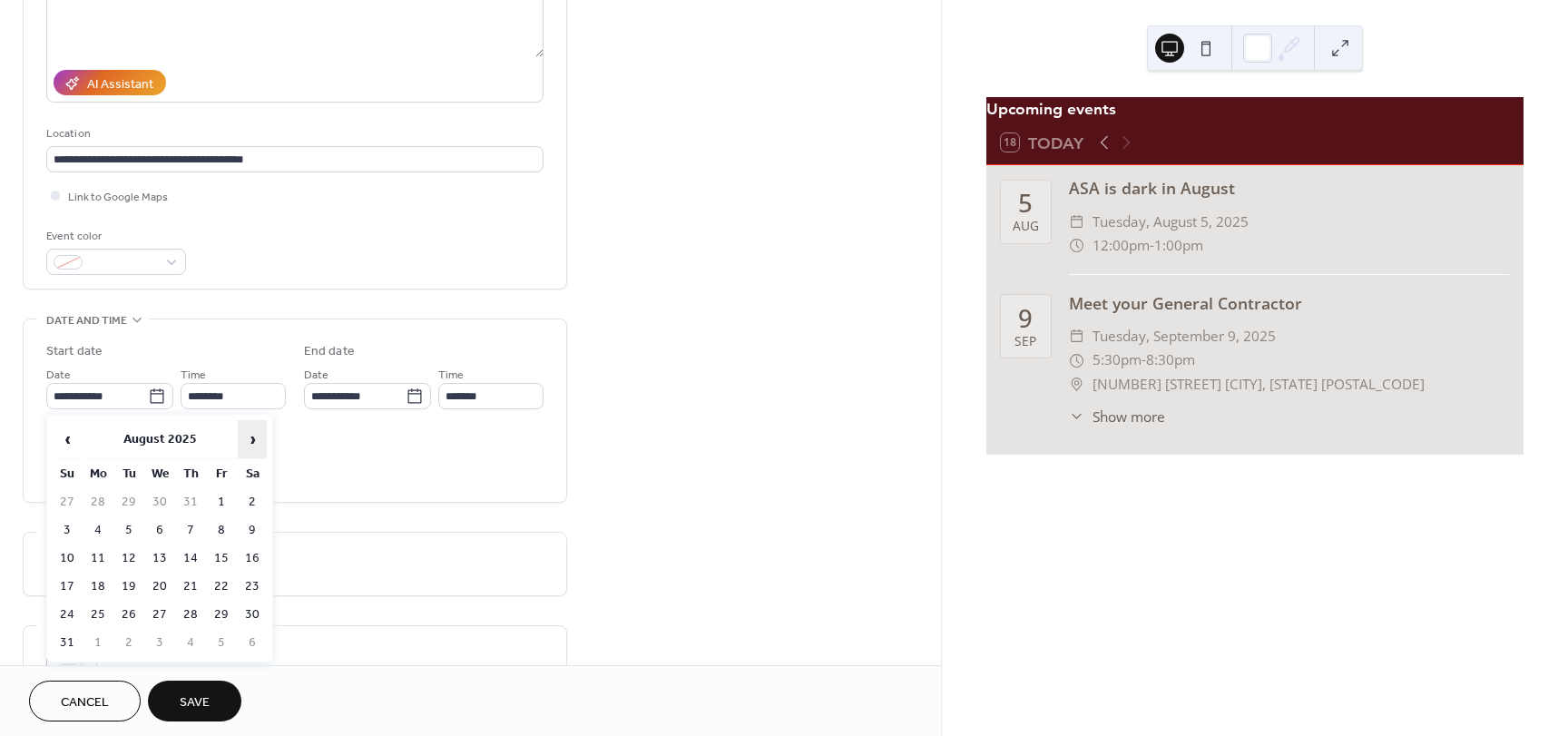 click on "›" at bounding box center (252, 439) 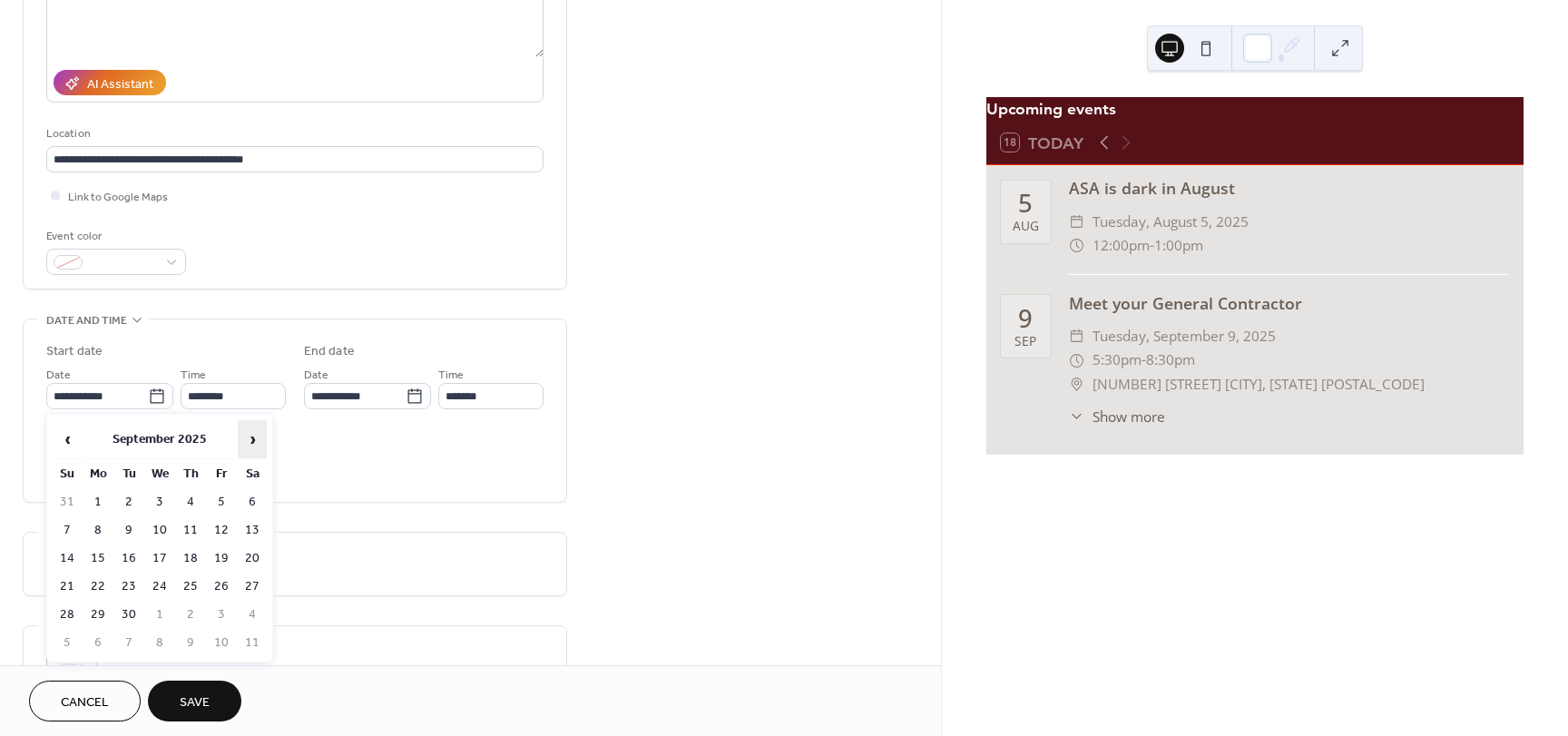 click on "›" at bounding box center [252, 439] 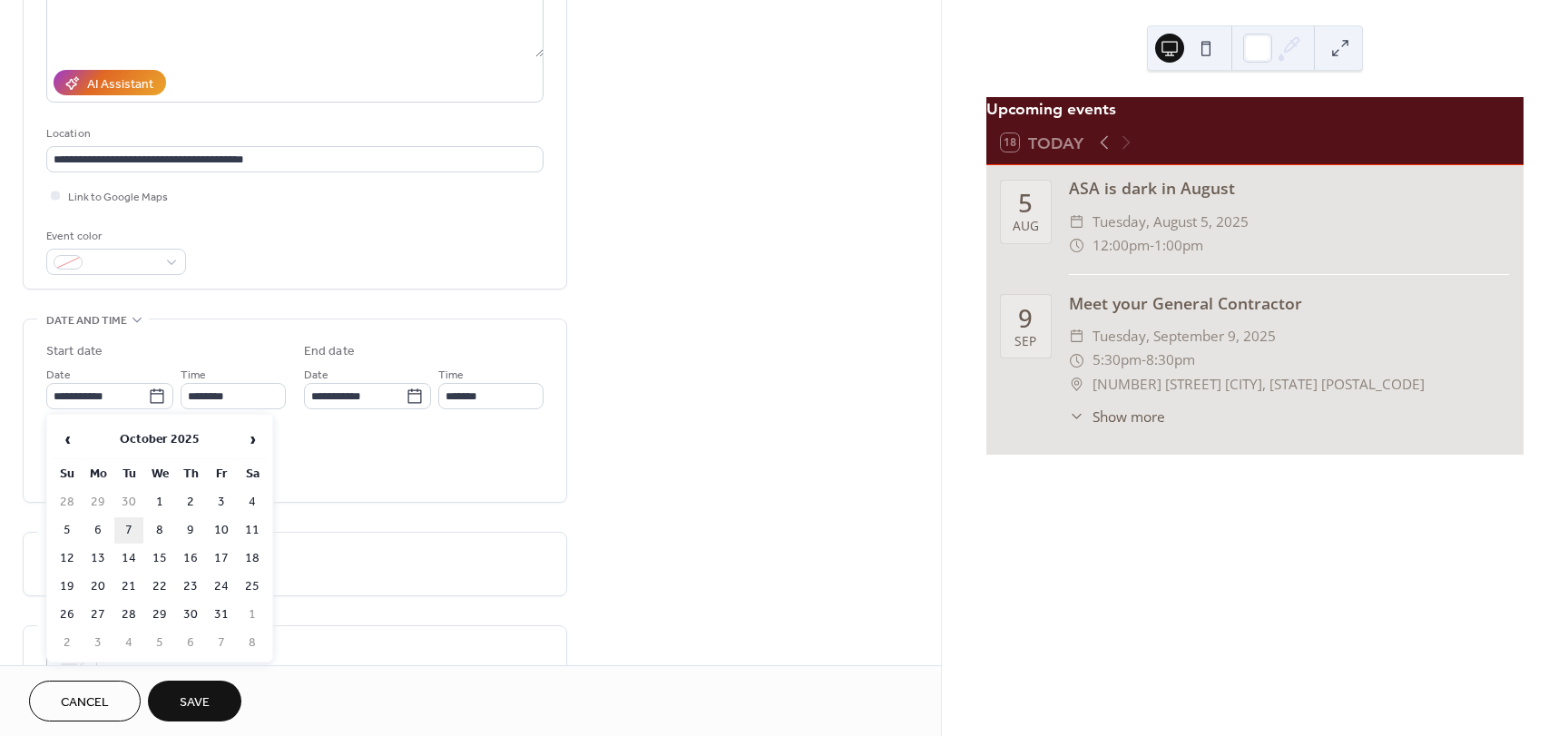 click on "7" at bounding box center (129, 530) 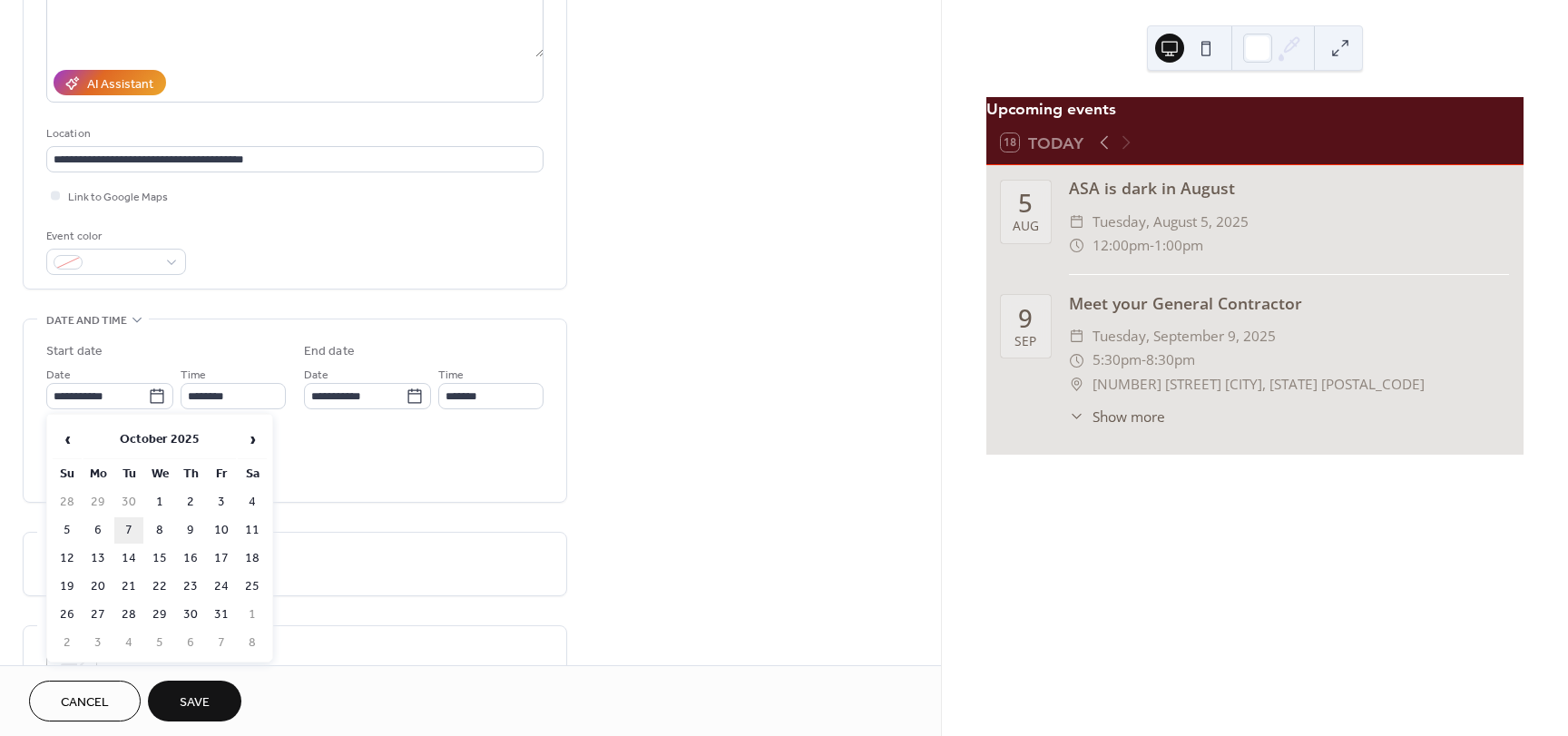type on "**********" 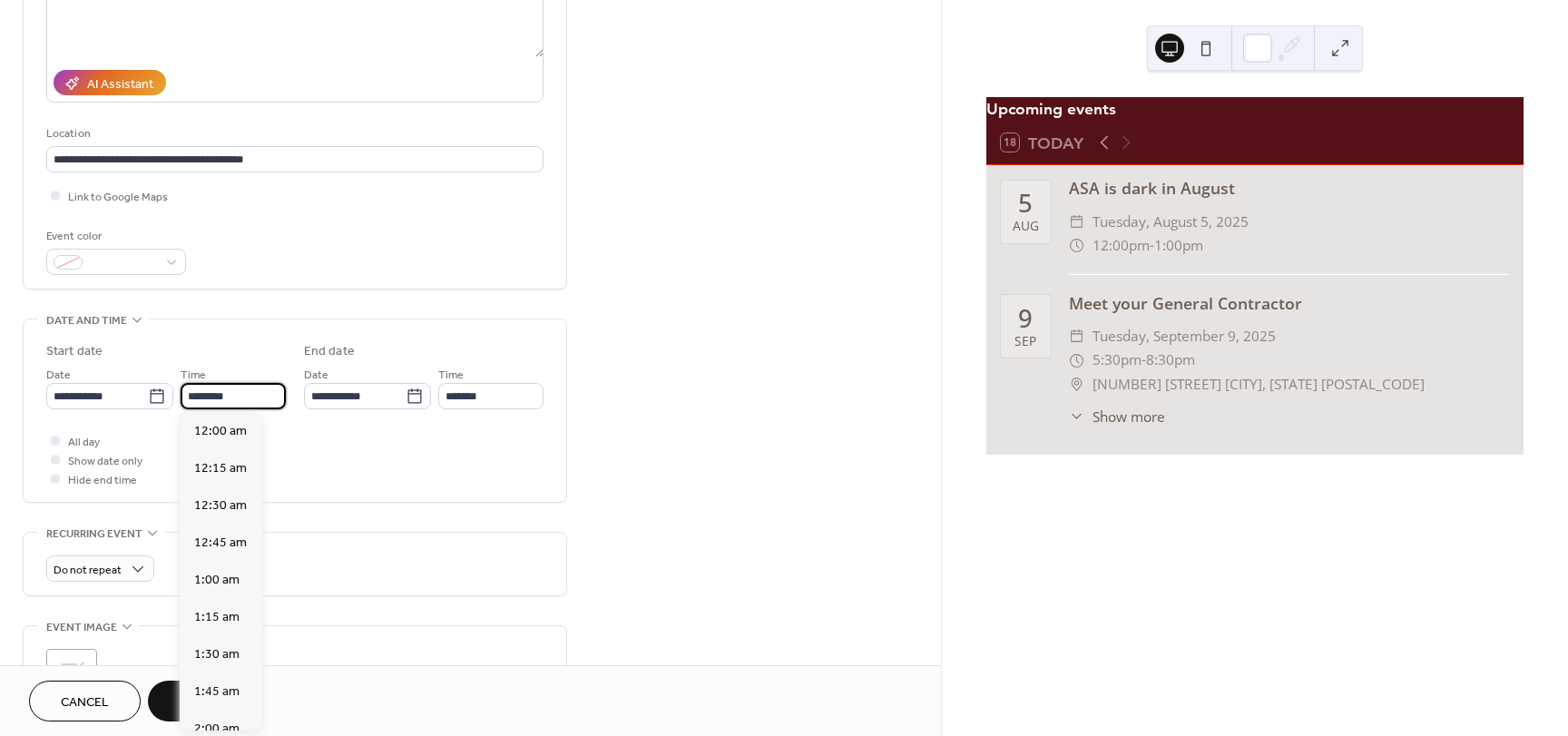 click on "********" at bounding box center (233, 396) 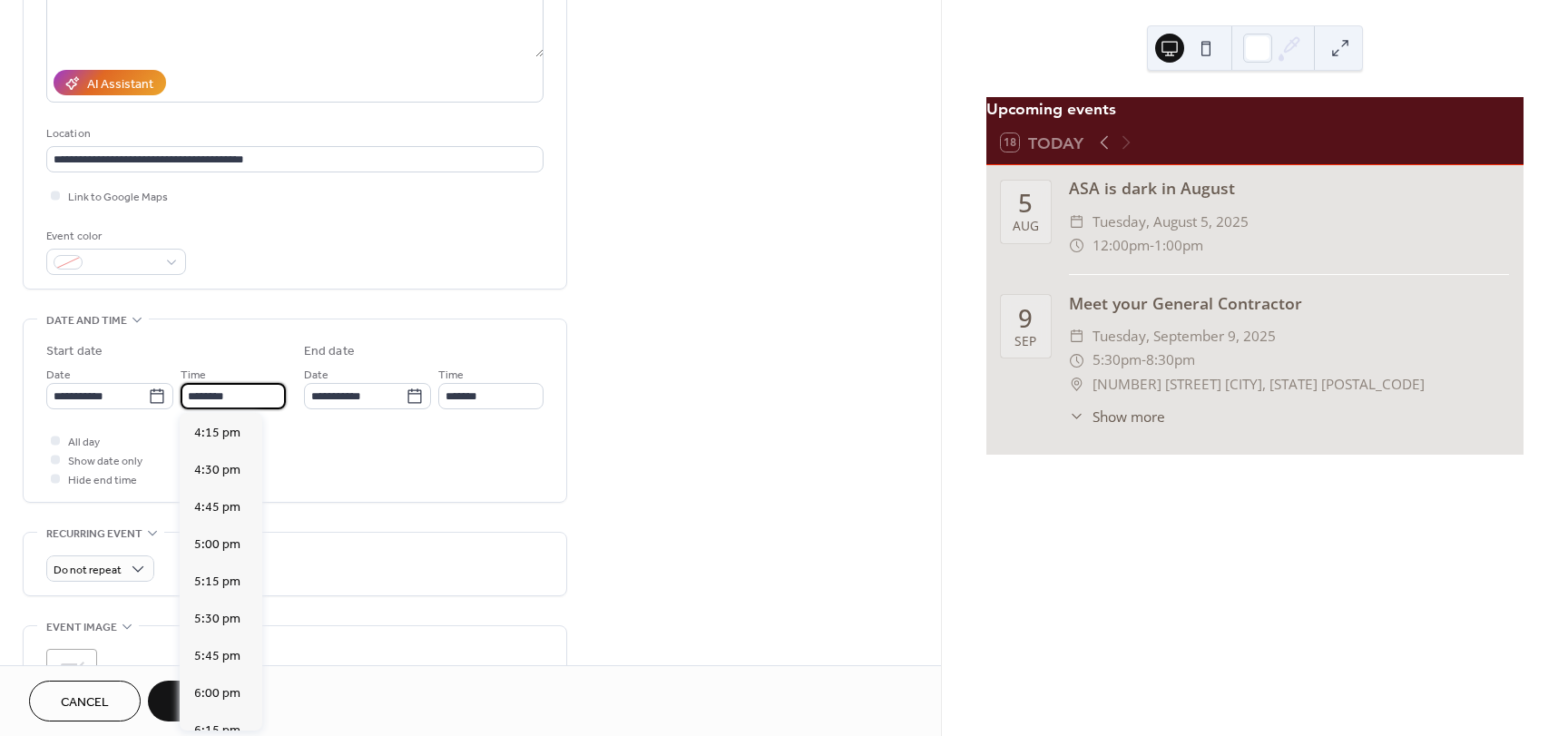 scroll, scrollTop: 2421, scrollLeft: 0, axis: vertical 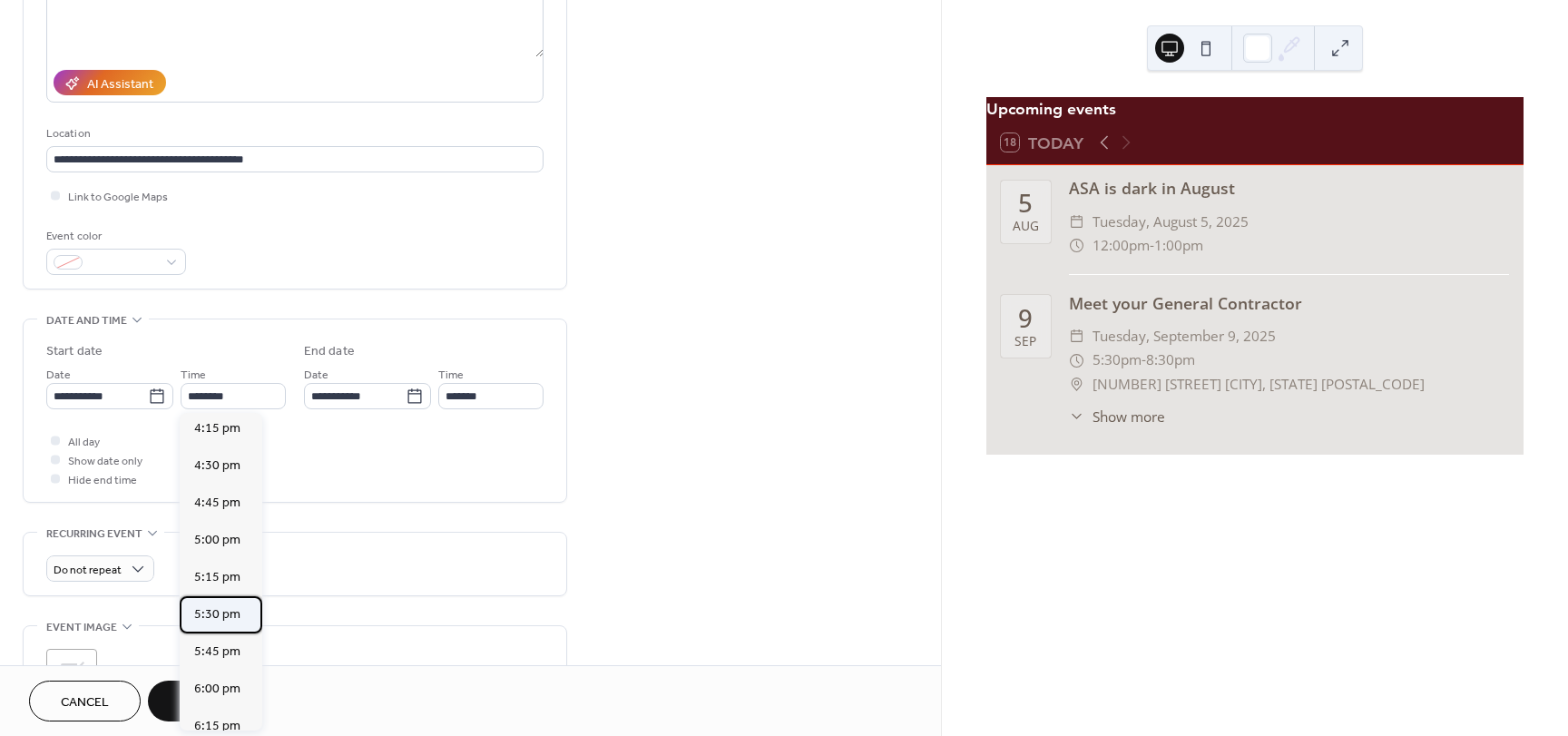 click on "5:30 pm" at bounding box center [217, 614] 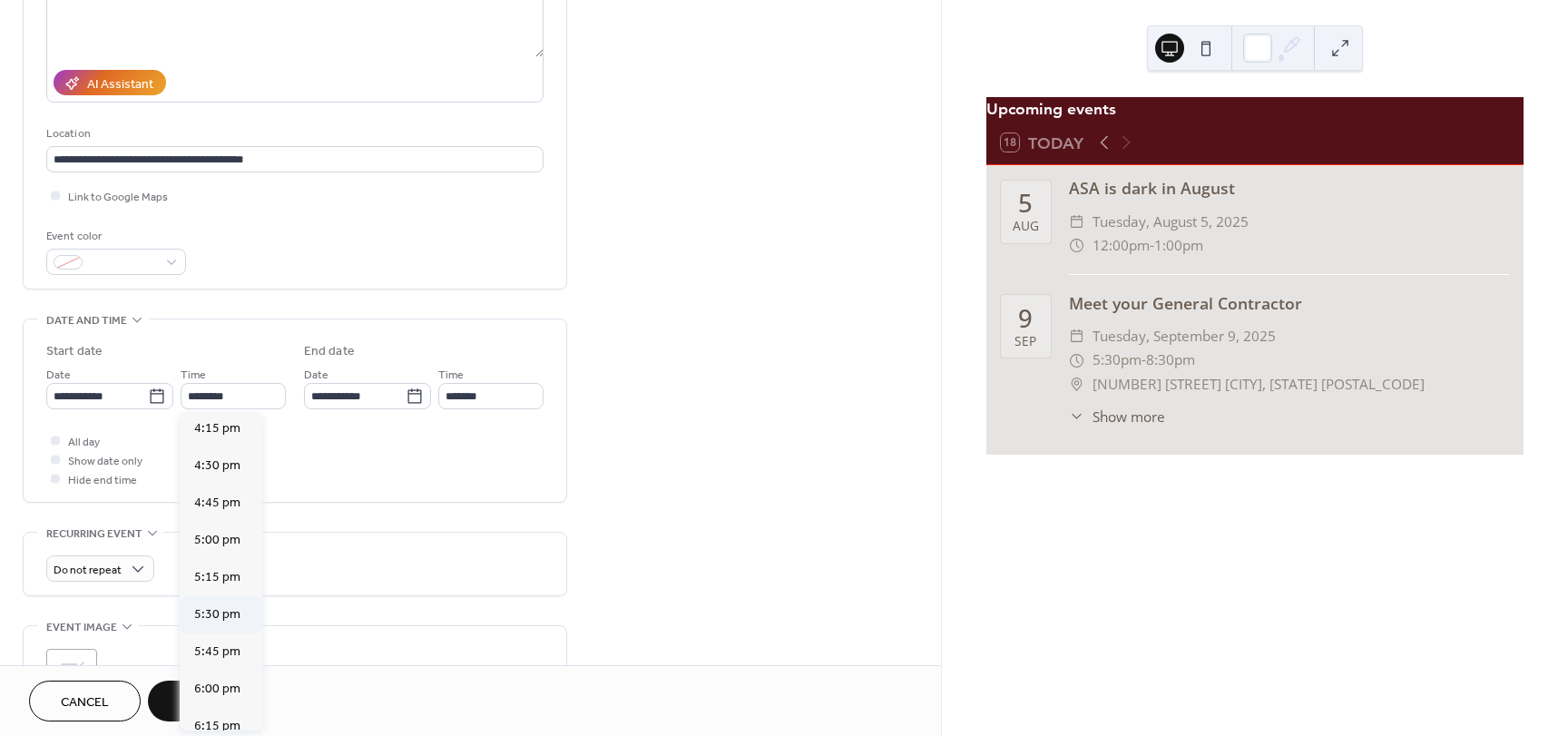 type on "*******" 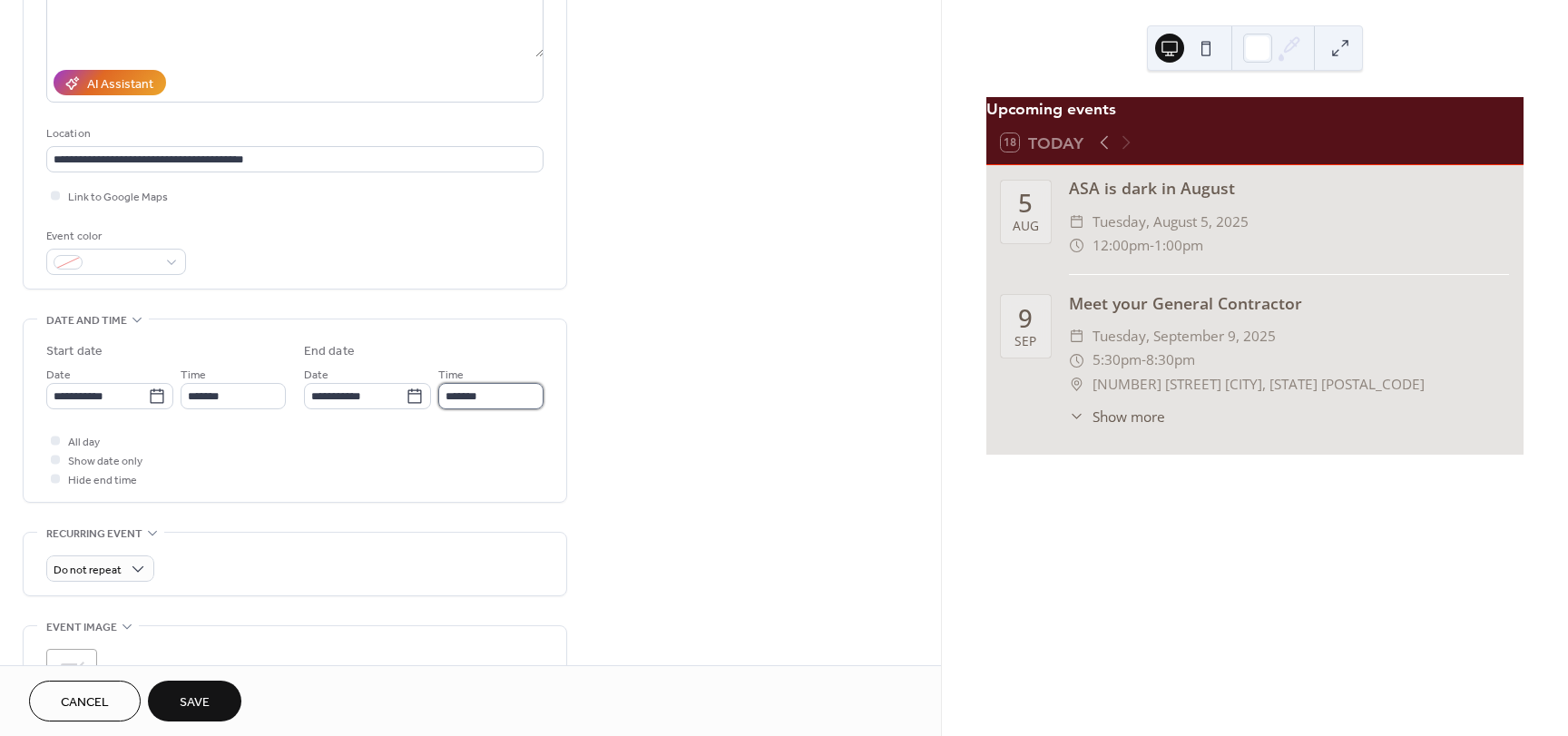 click on "*******" at bounding box center (491, 396) 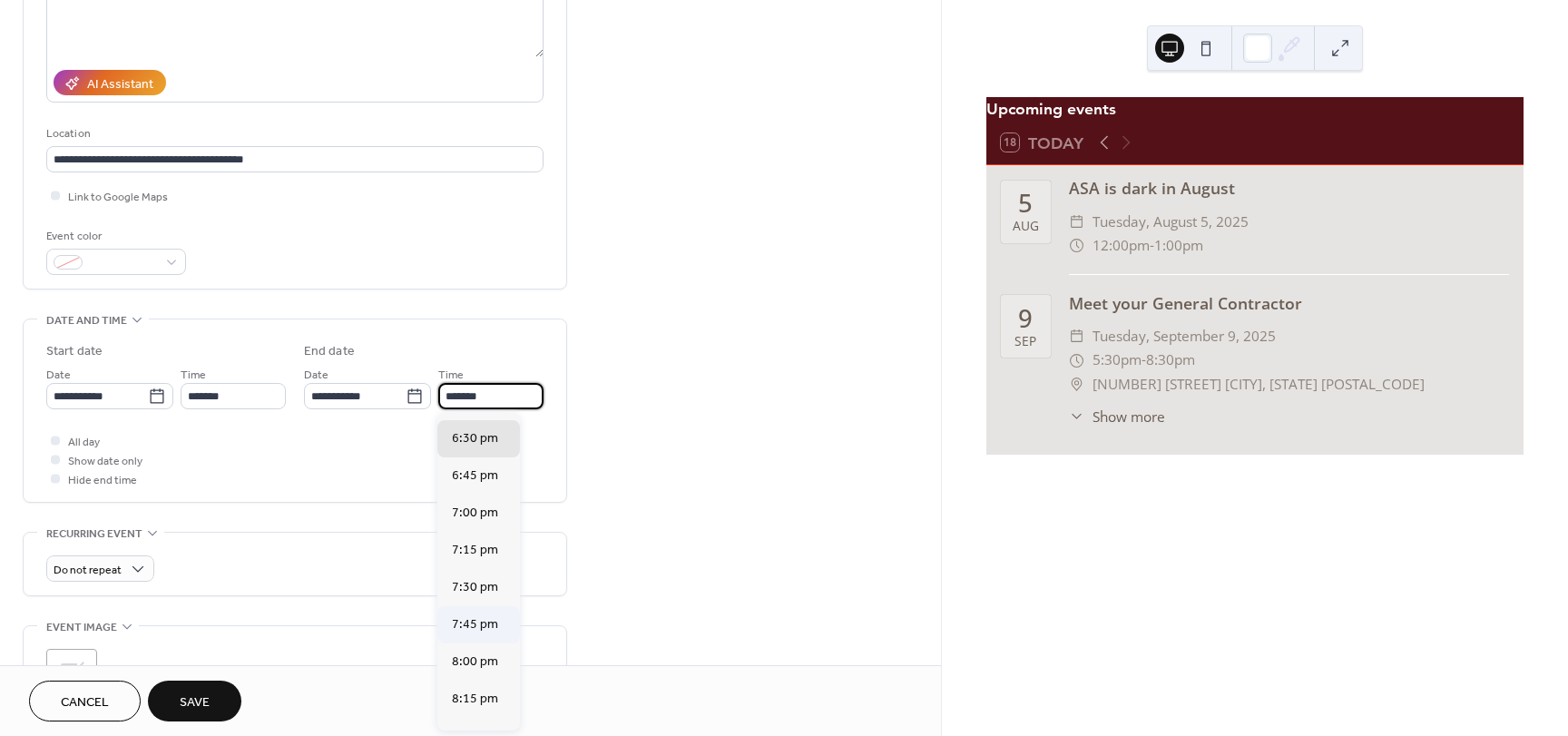 scroll, scrollTop: 182, scrollLeft: 0, axis: vertical 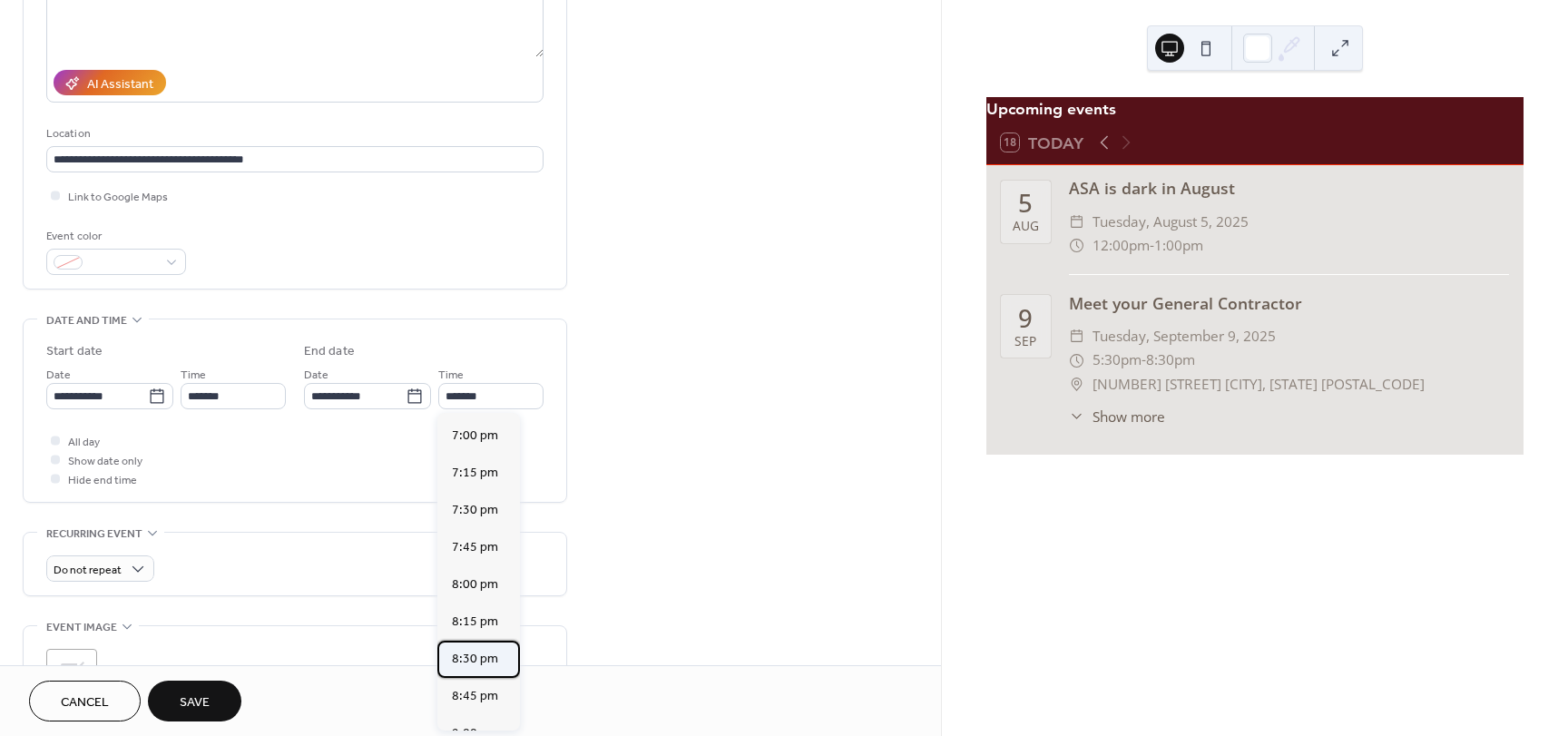 click on "8:30 pm" at bounding box center [475, 659] 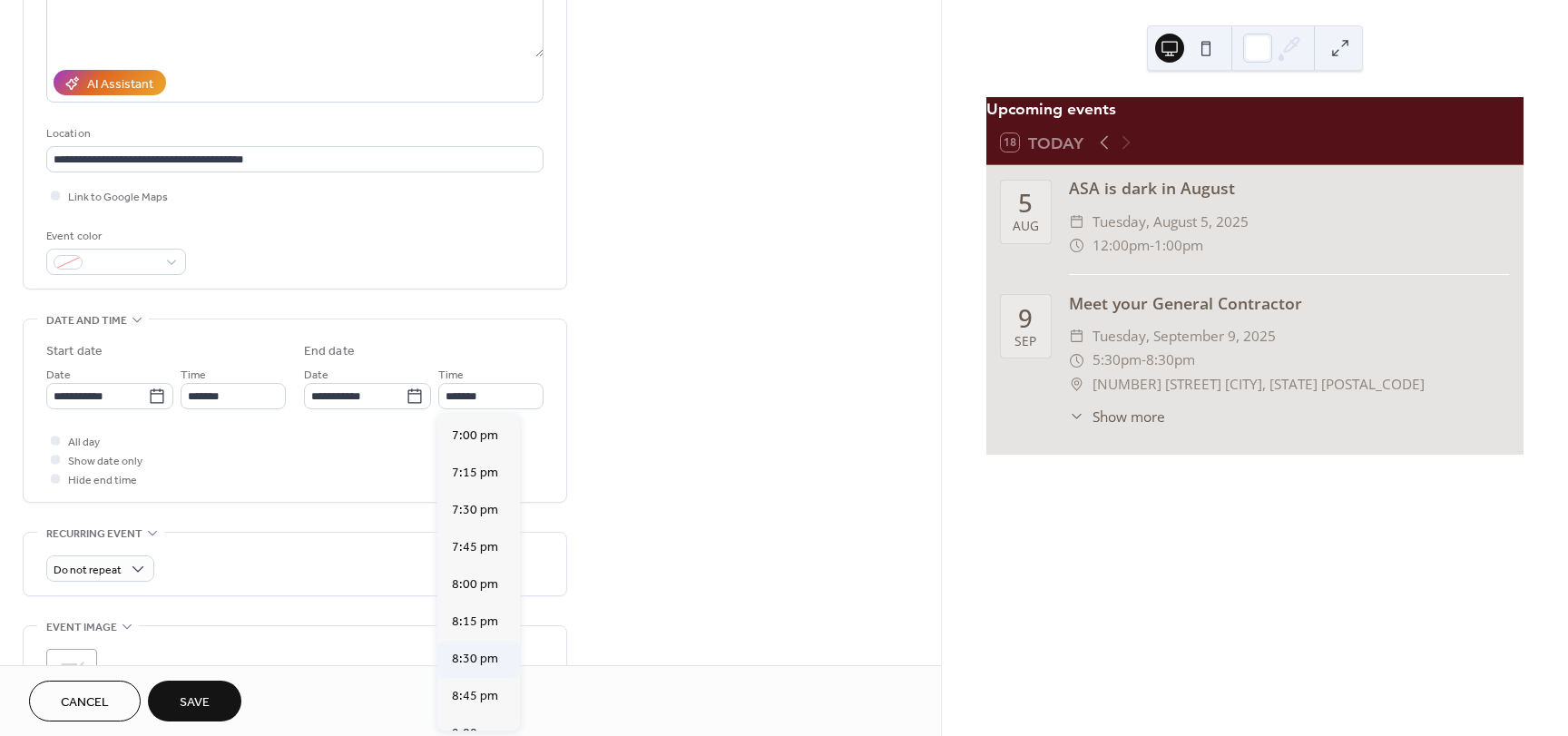 type on "*******" 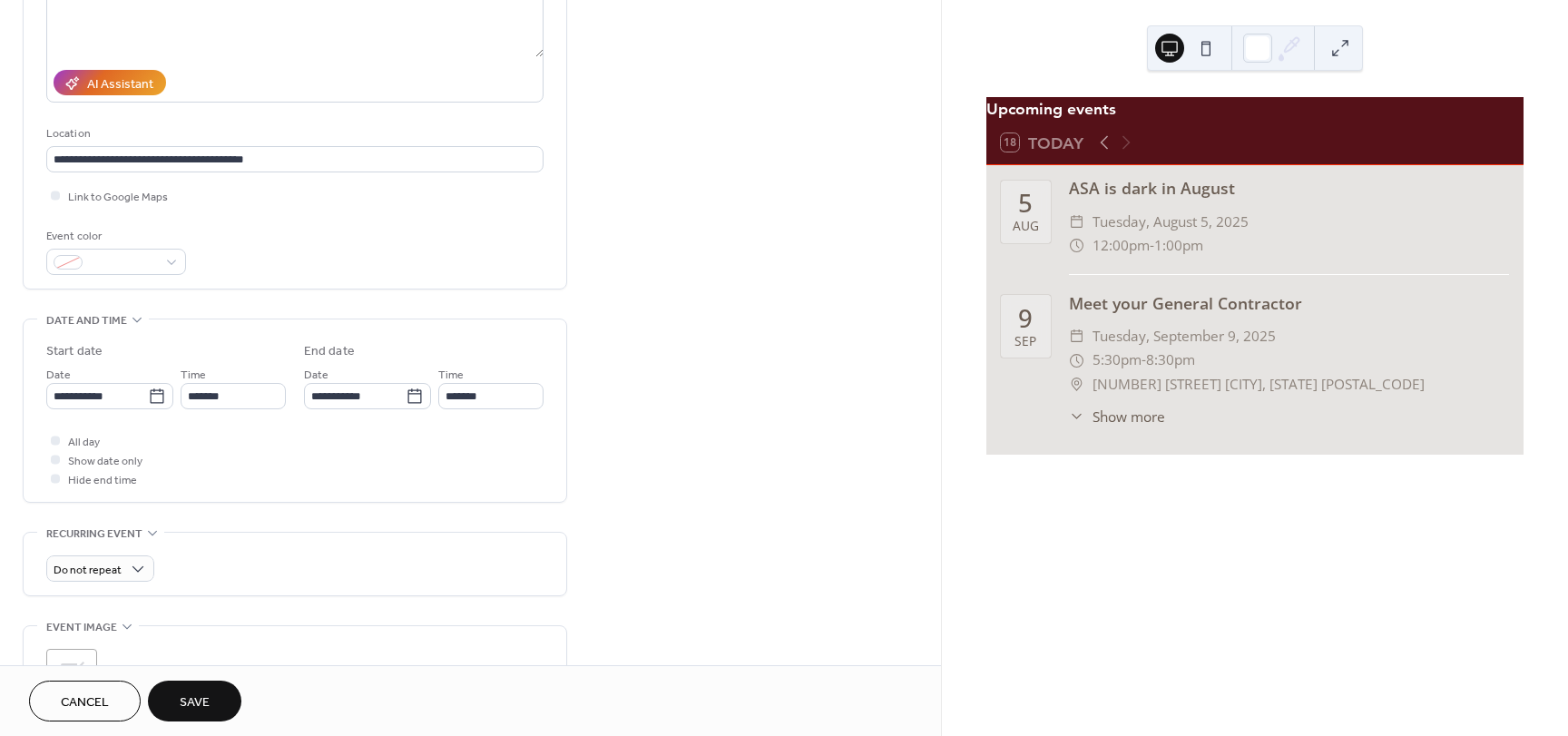 click on "**********" at bounding box center [470, 381] 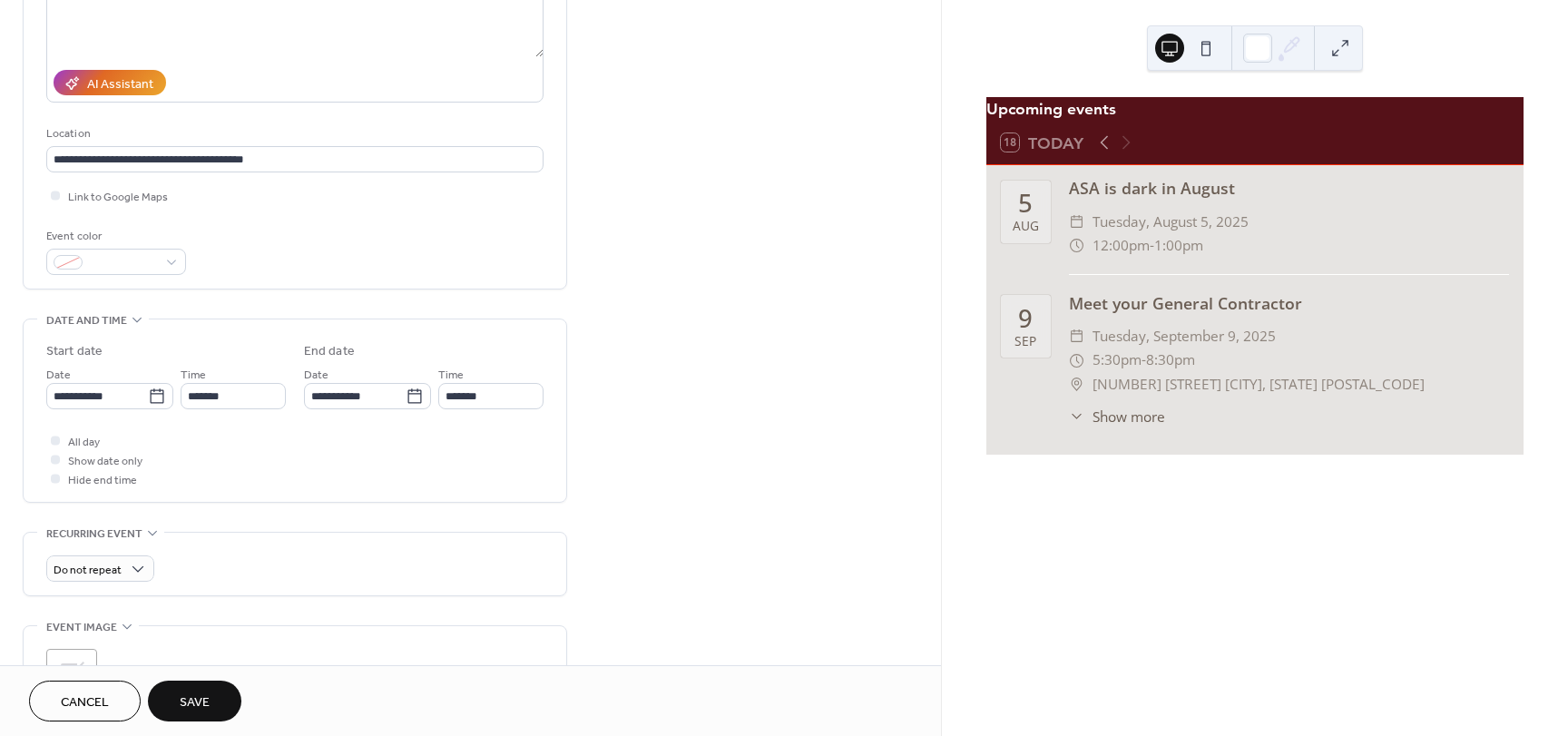 click on "Save" at bounding box center (194, 702) 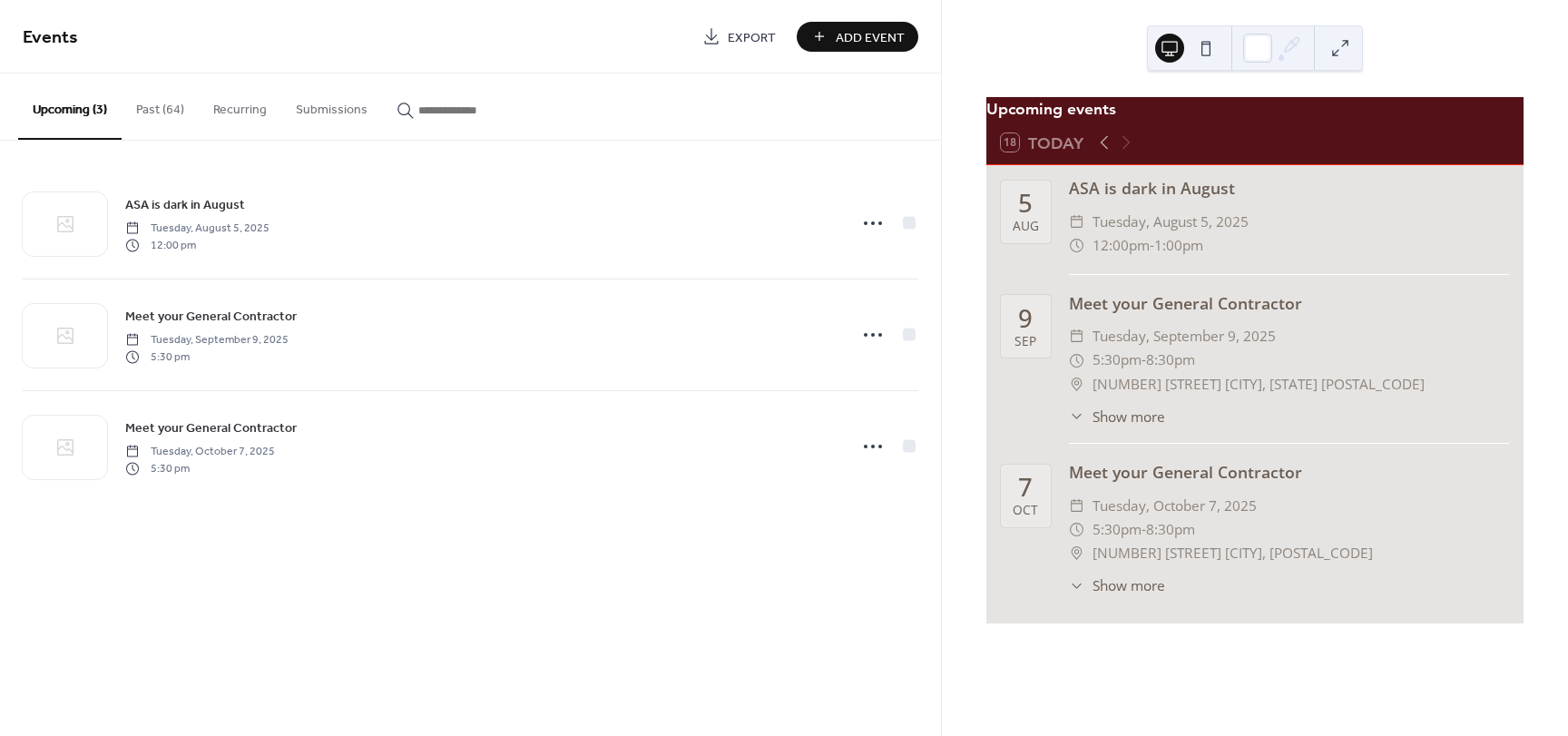 click on "Show more" at bounding box center [1129, 417] 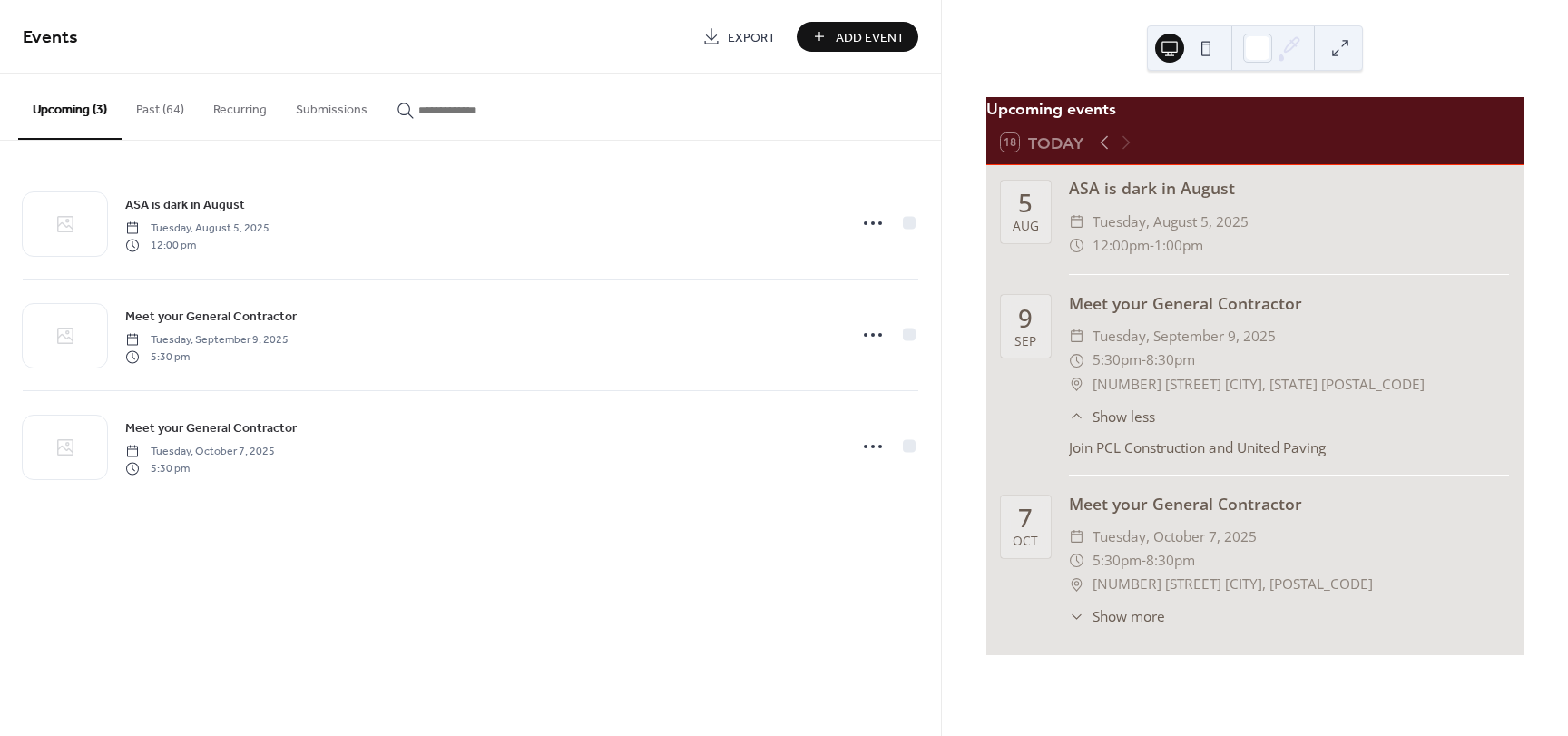 click on "Show more" at bounding box center [1129, 616] 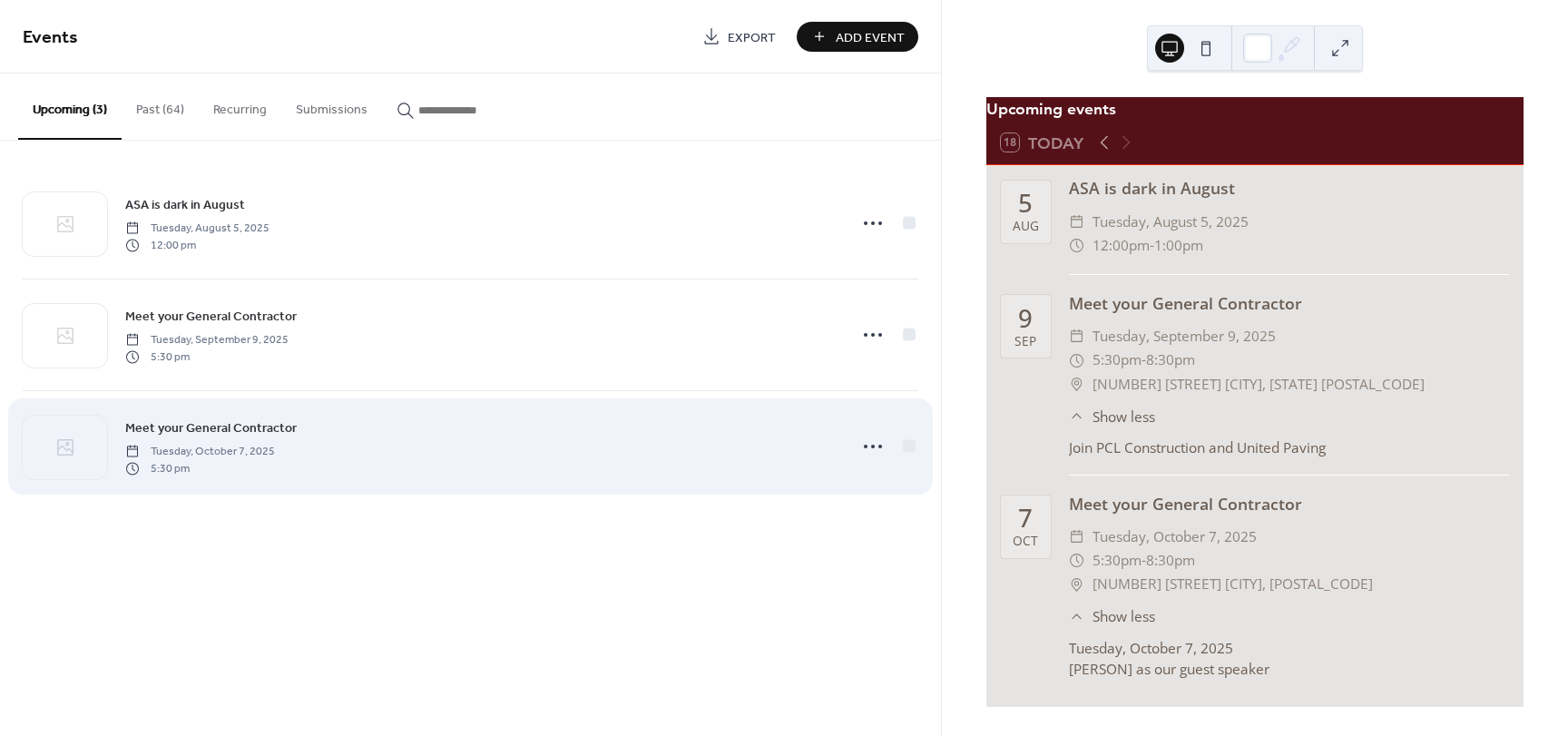 click on "Meet your General Contractor" at bounding box center (211, 428) 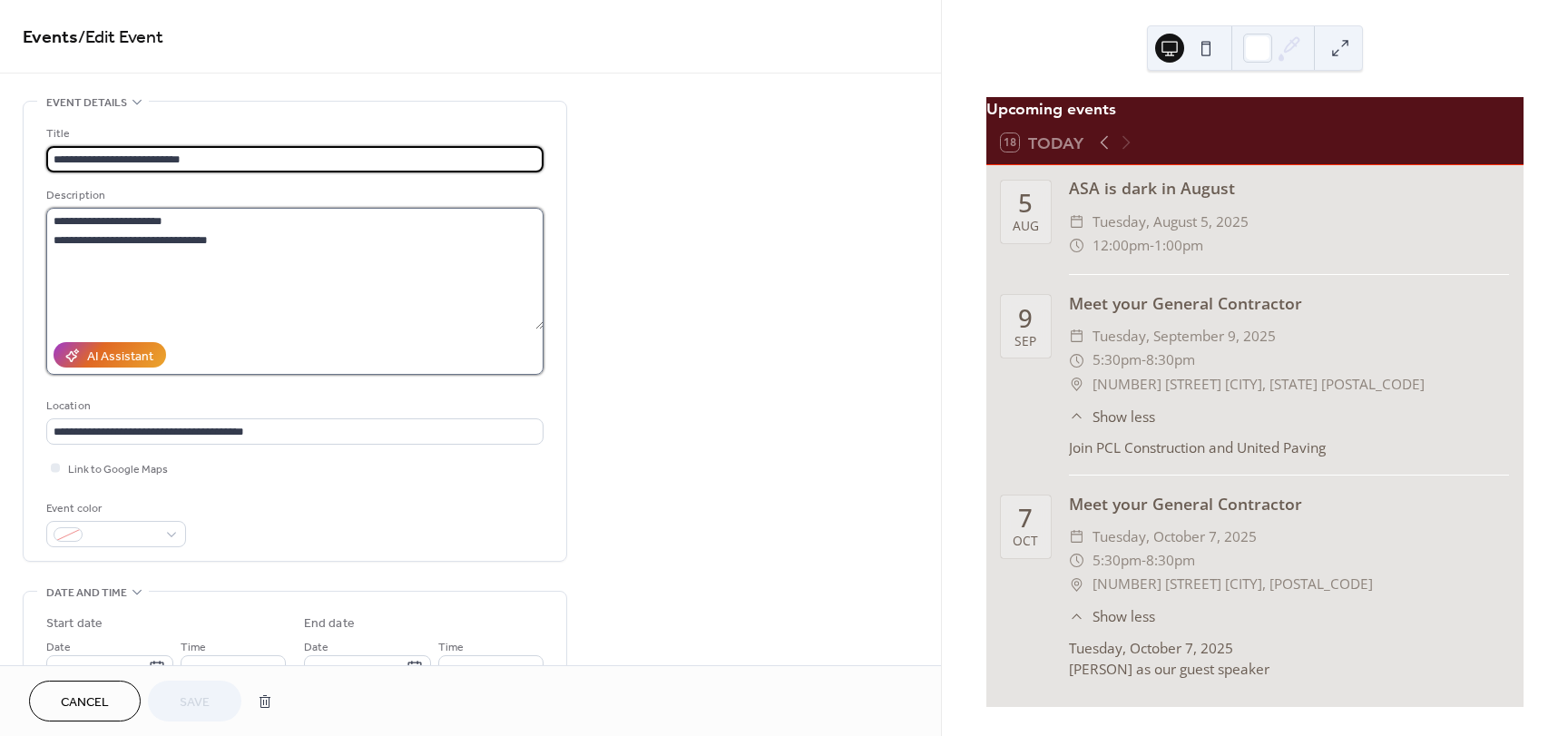 click on "**********" at bounding box center [295, 269] 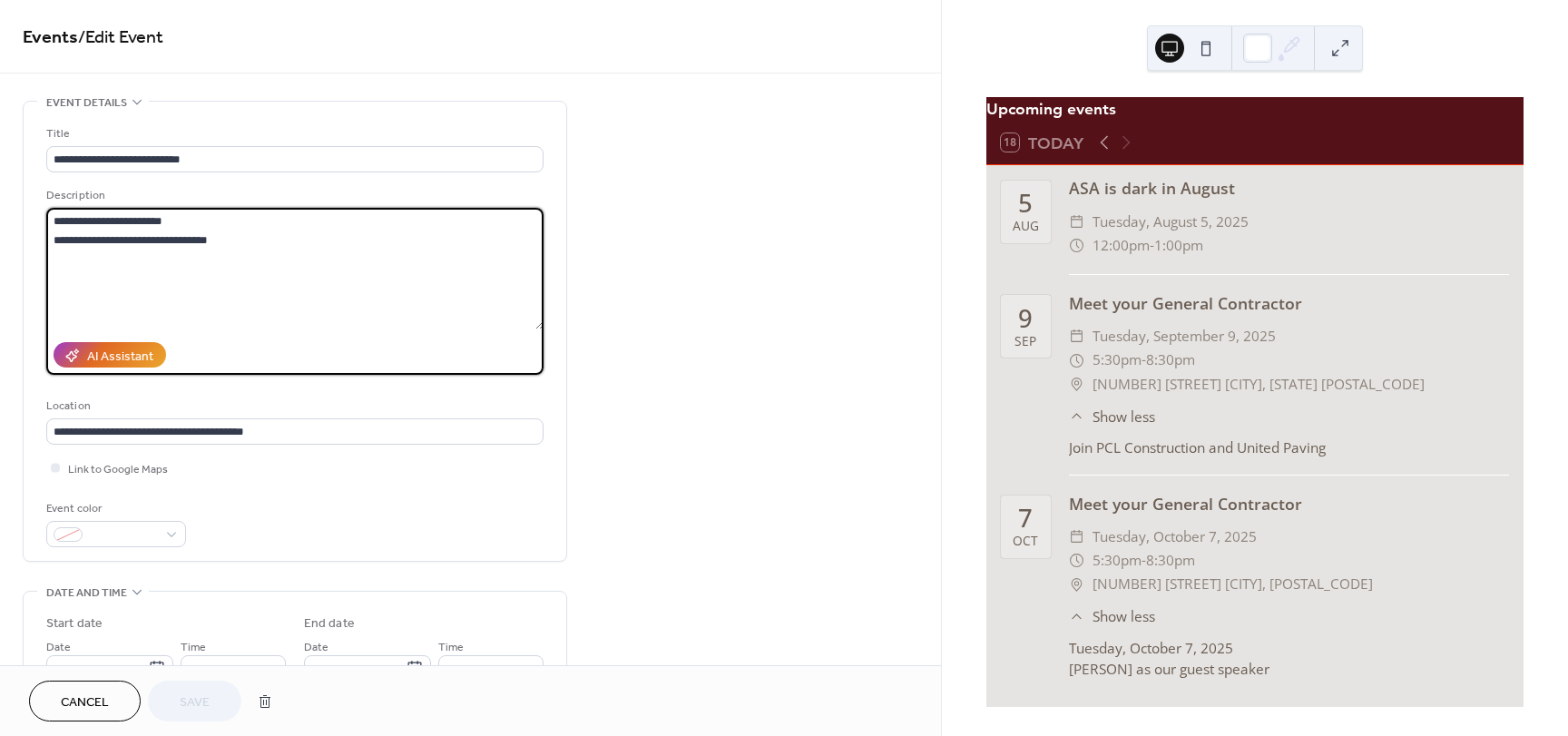 click on "**********" at bounding box center (295, 269) 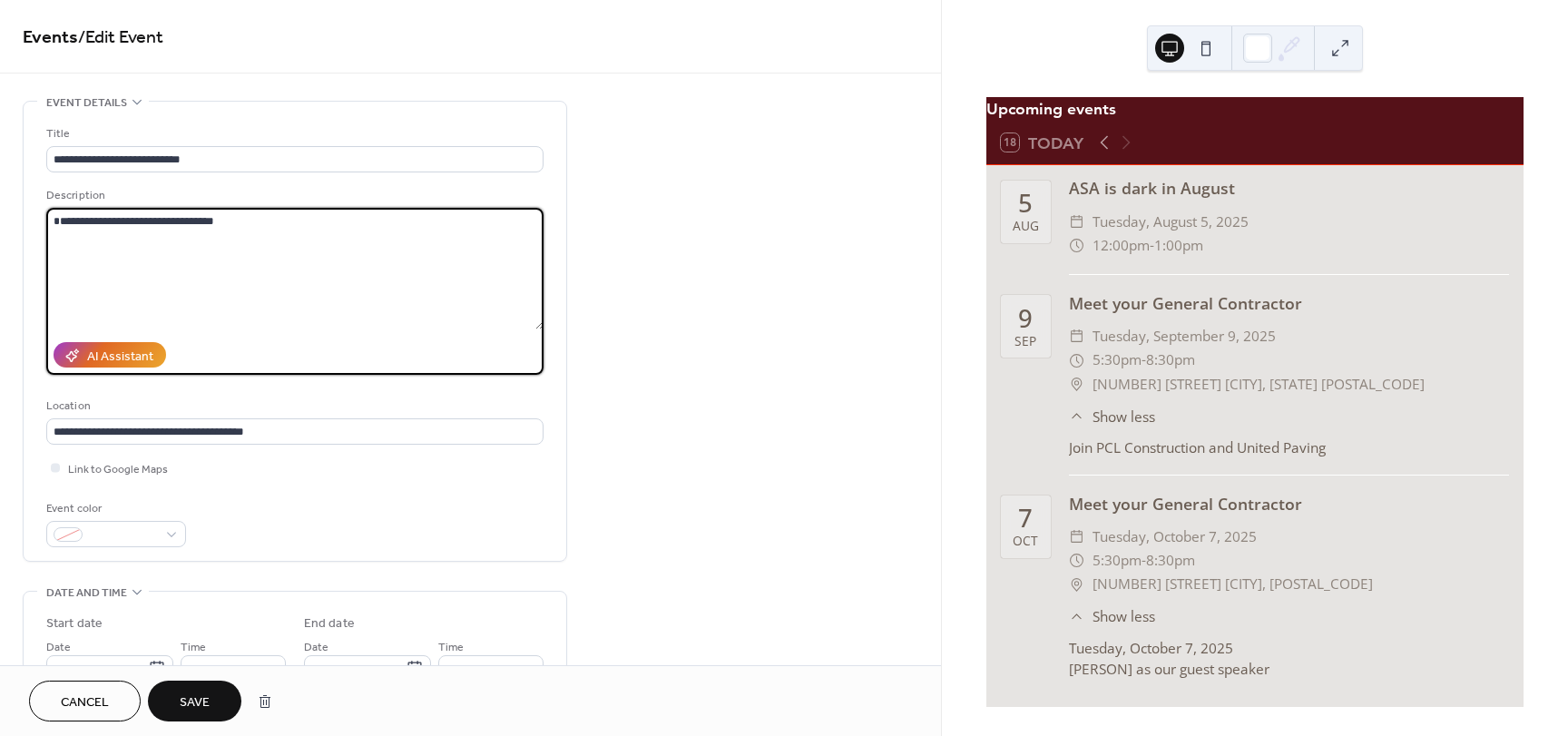 click on "**********" at bounding box center (295, 269) 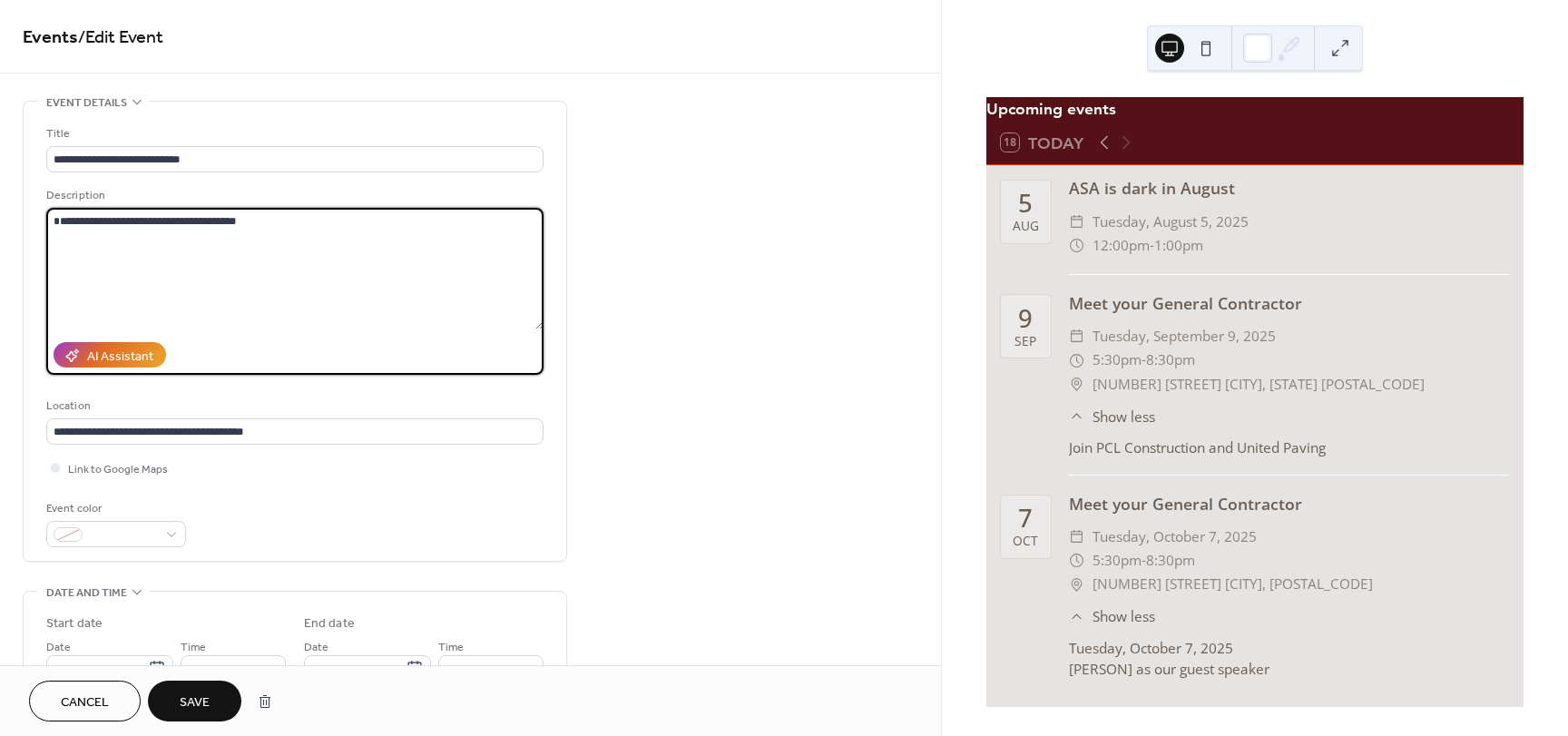 click on "**********" at bounding box center (295, 269) 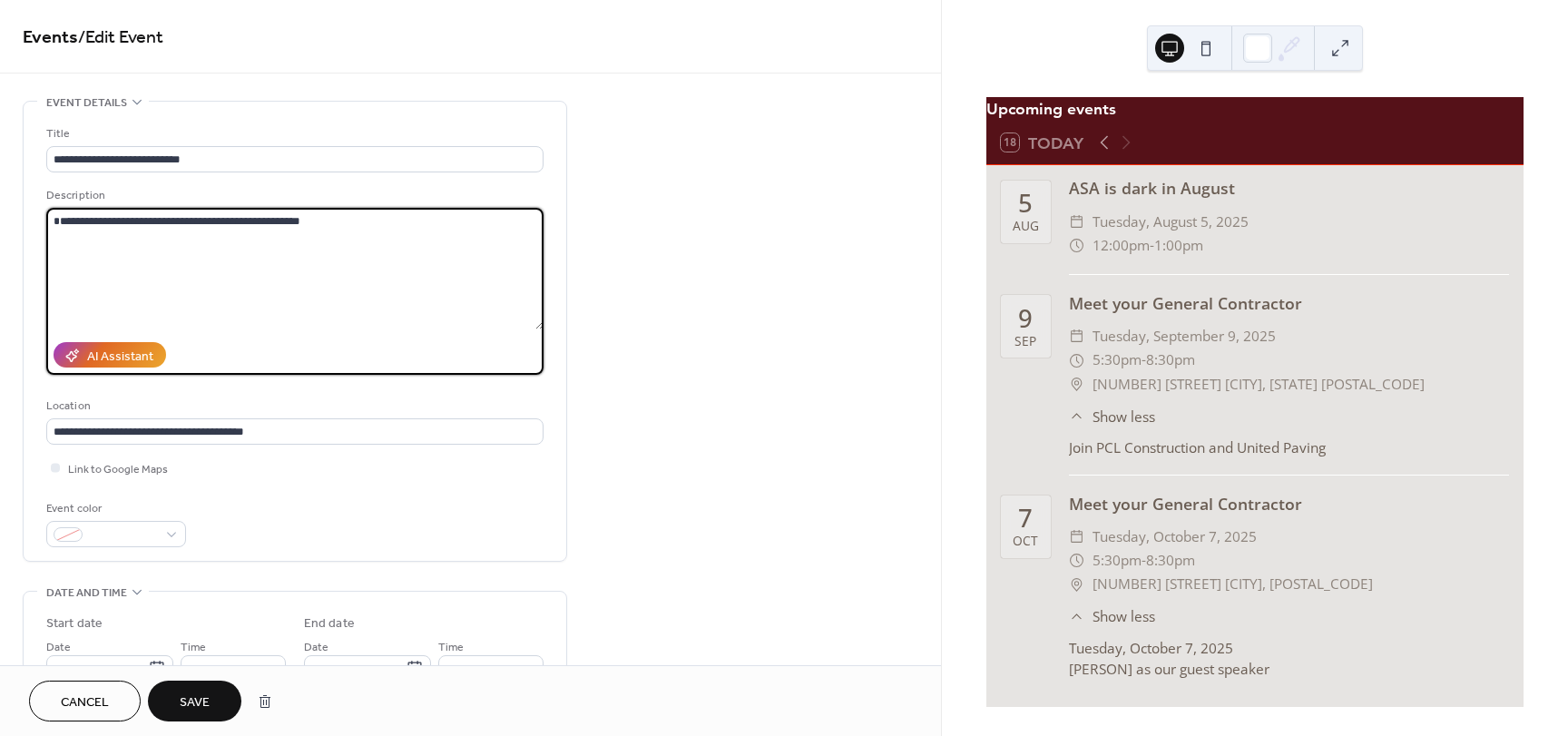 type on "**********" 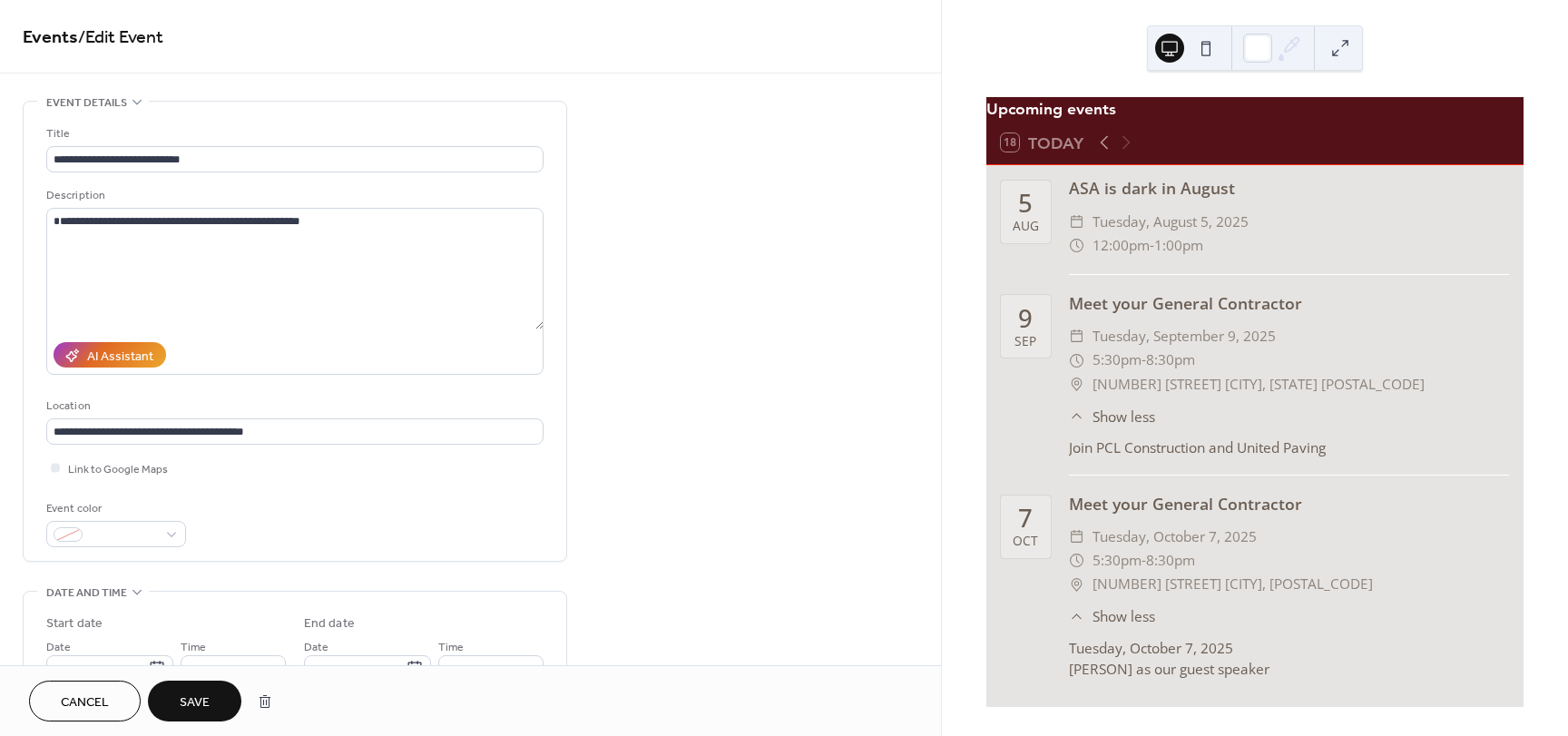 click on "Save" at bounding box center (194, 701) 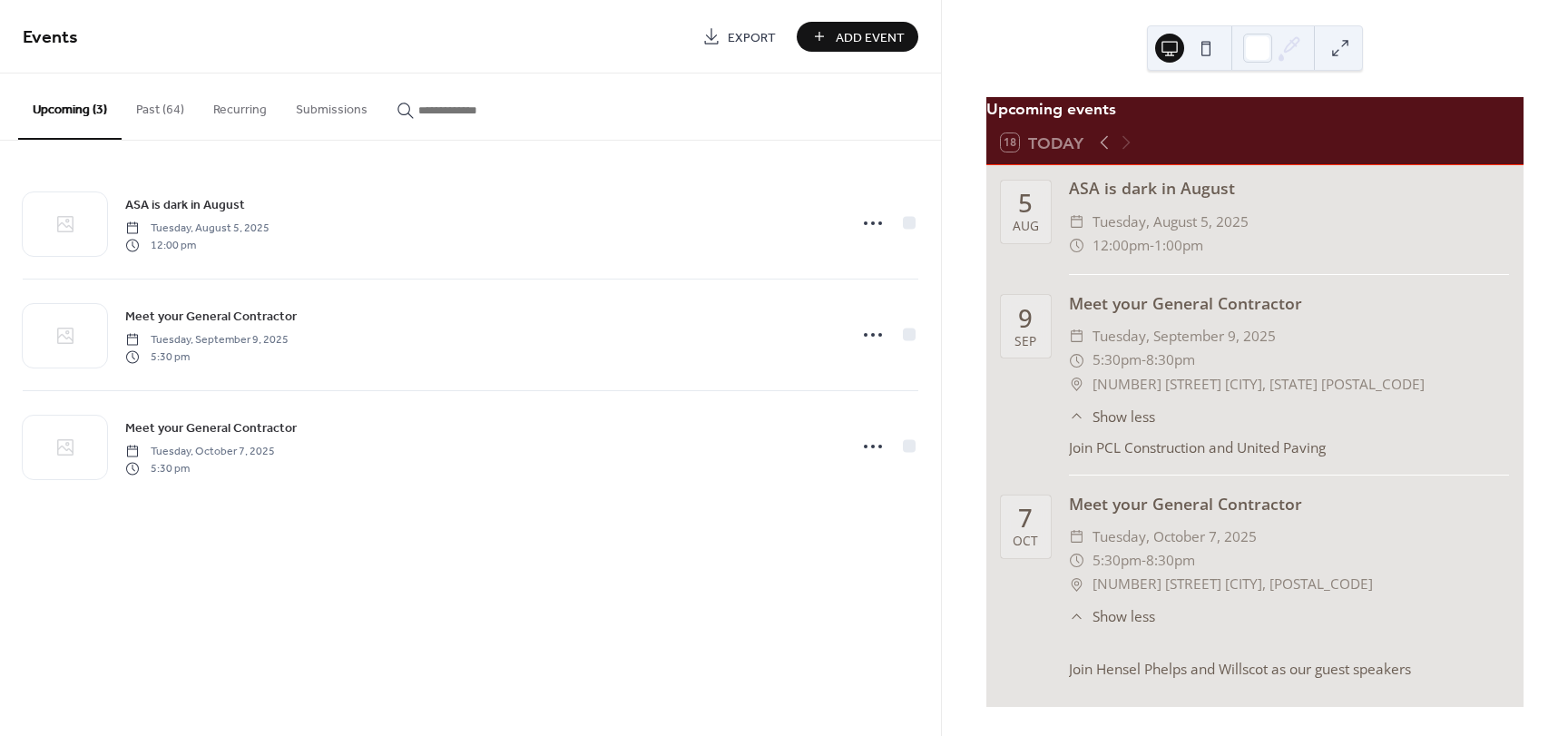 click on "Show less" at bounding box center (1123, 616) 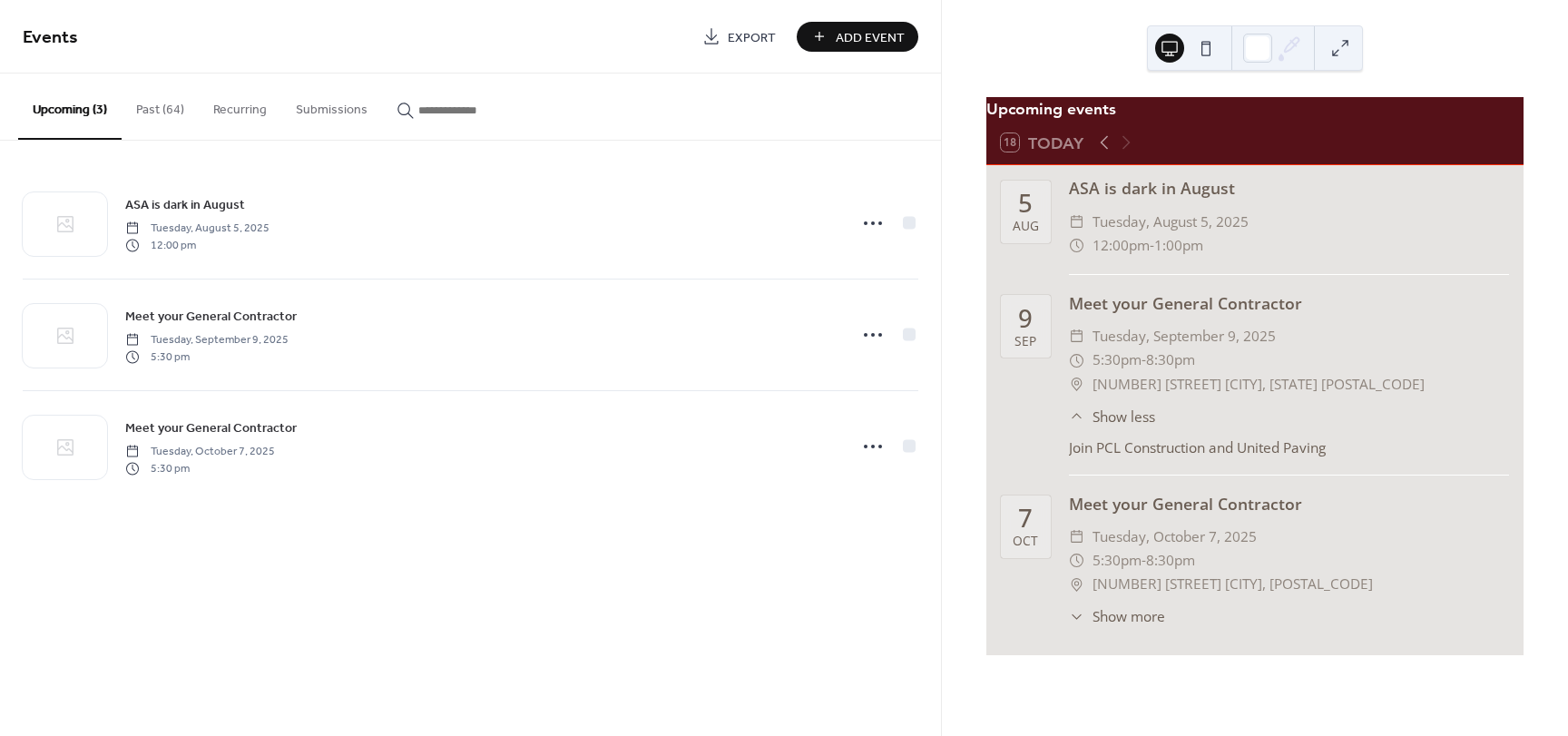 click on "Show more" at bounding box center (1129, 616) 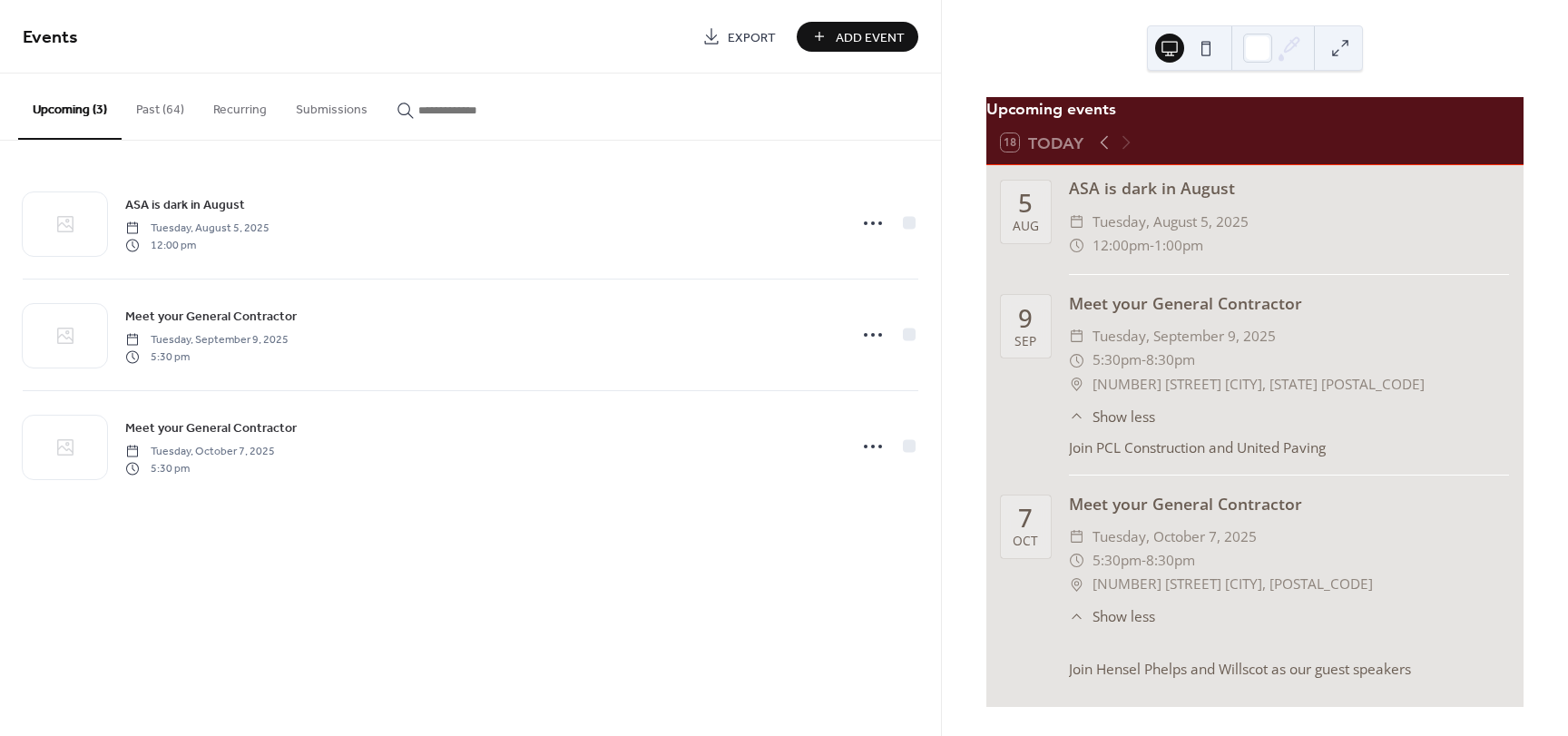 click on "Add Event" at bounding box center [870, 37] 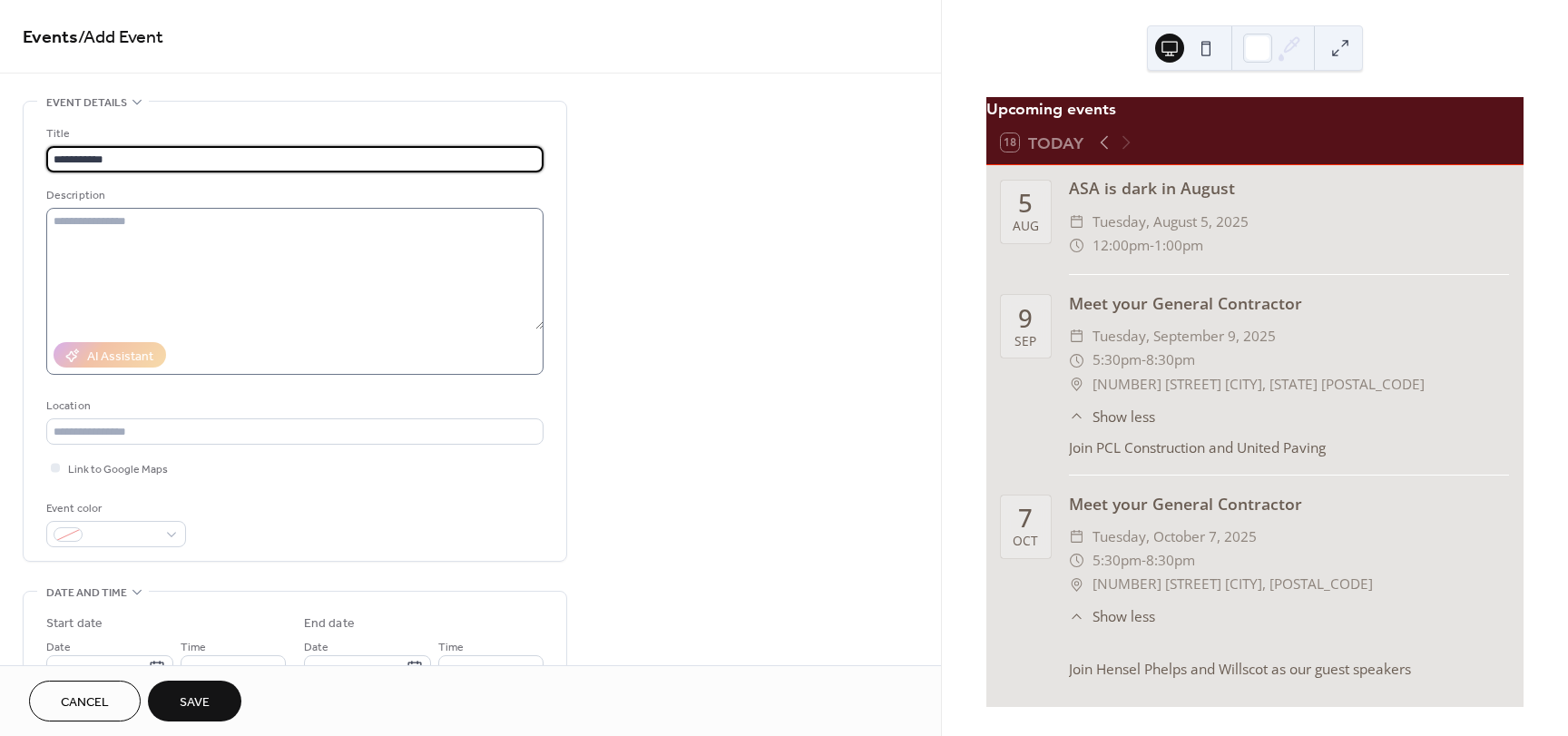 type on "**********" 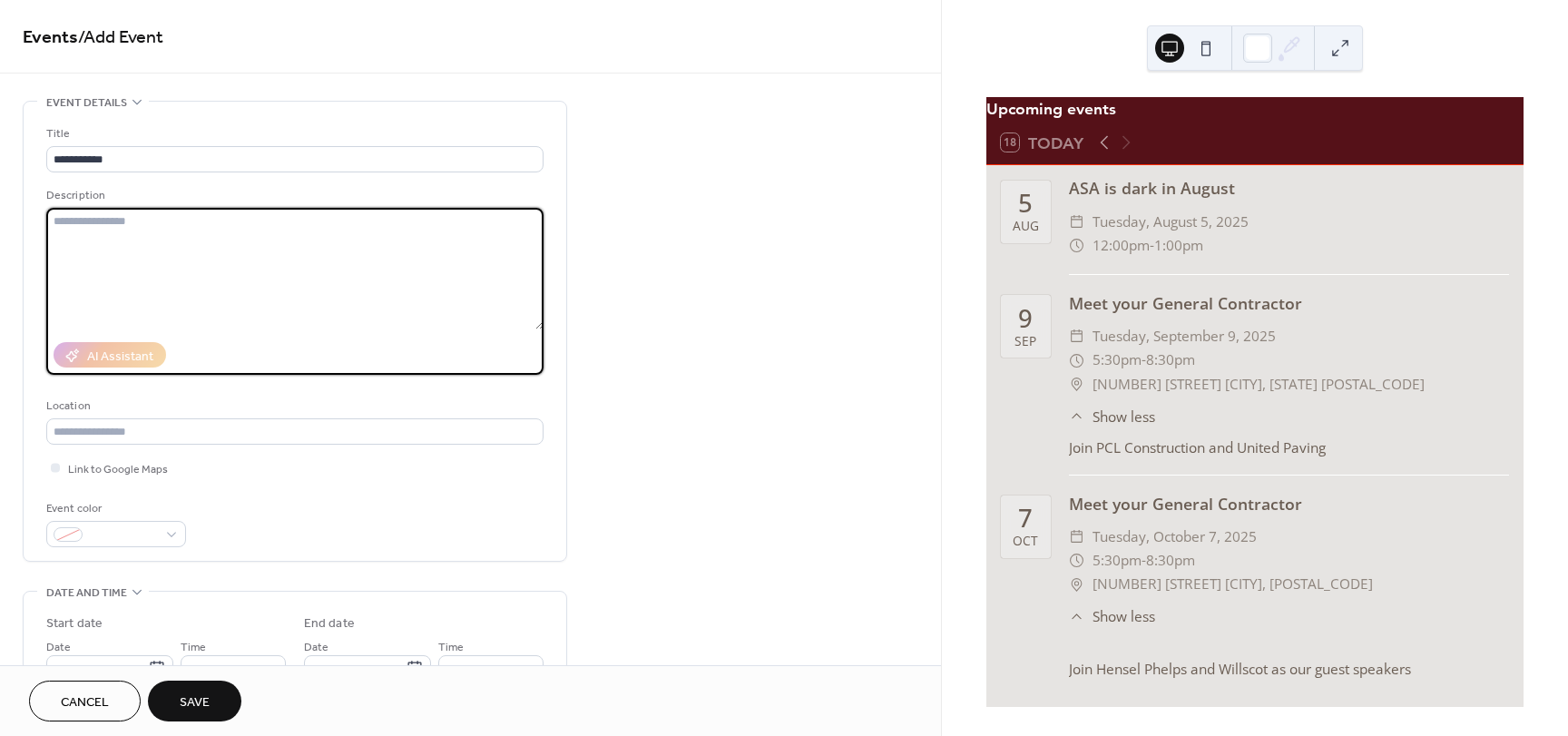 click at bounding box center (295, 269) 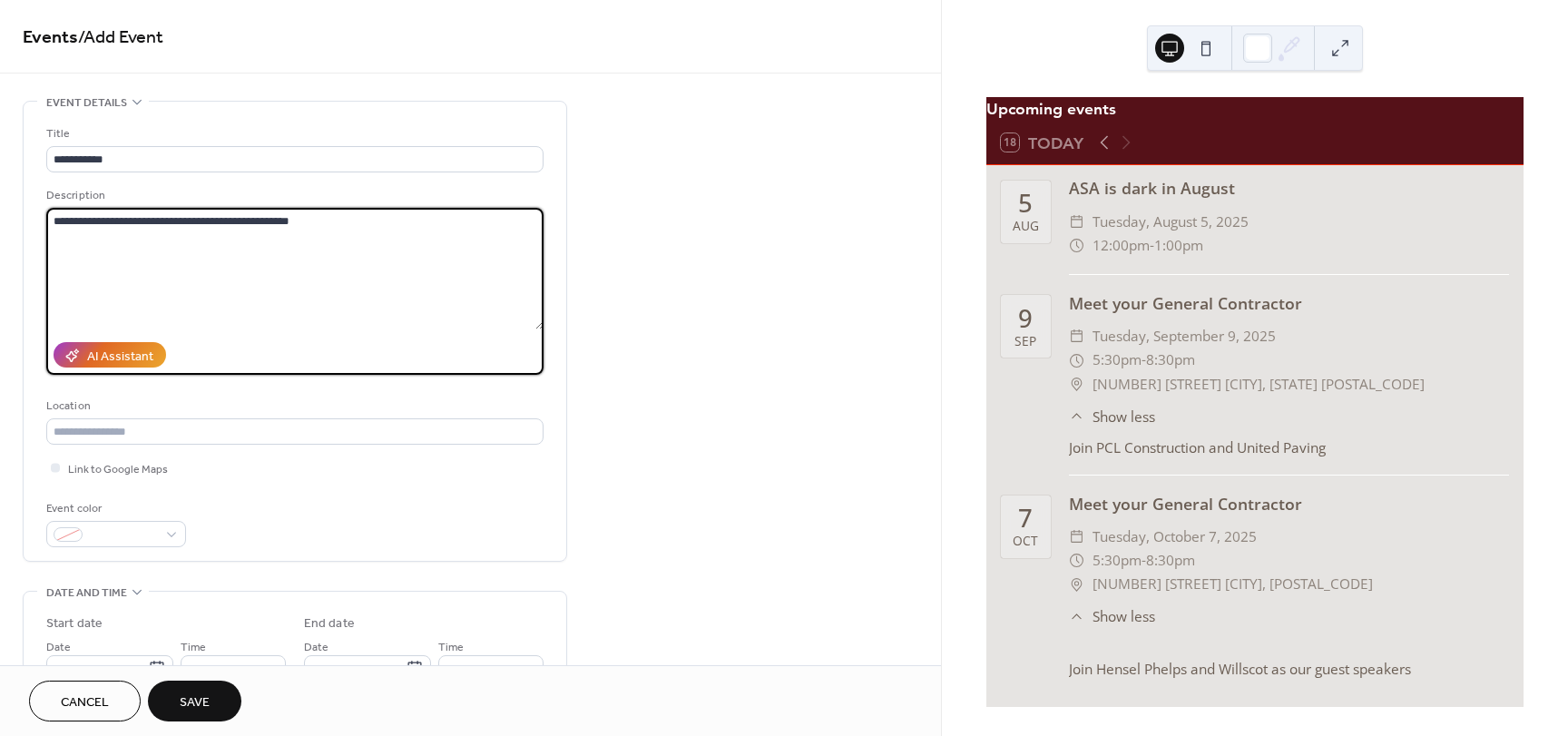 click on "**********" at bounding box center [295, 269] 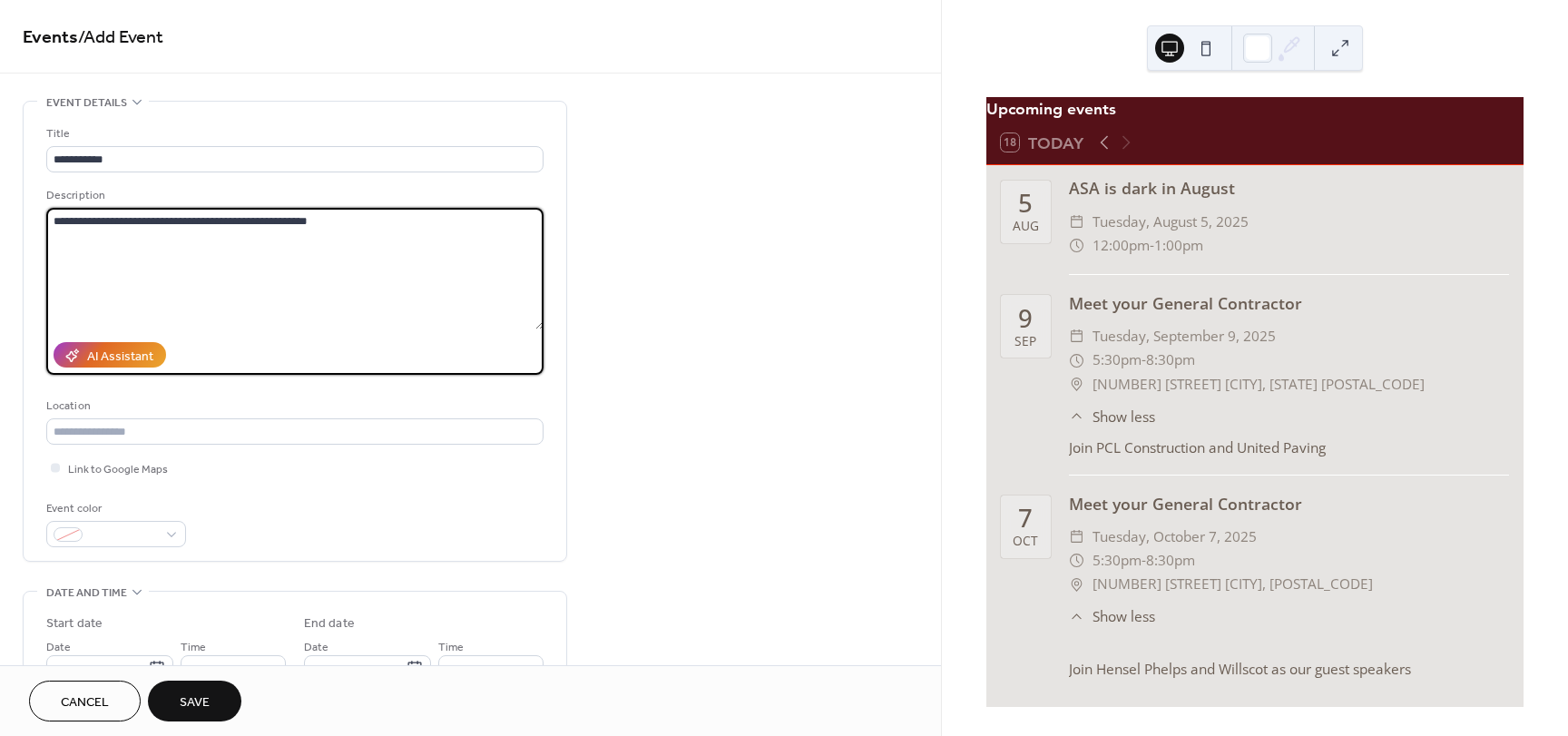 drag, startPoint x: 319, startPoint y: 221, endPoint x: 380, endPoint y: 201, distance: 64.195015 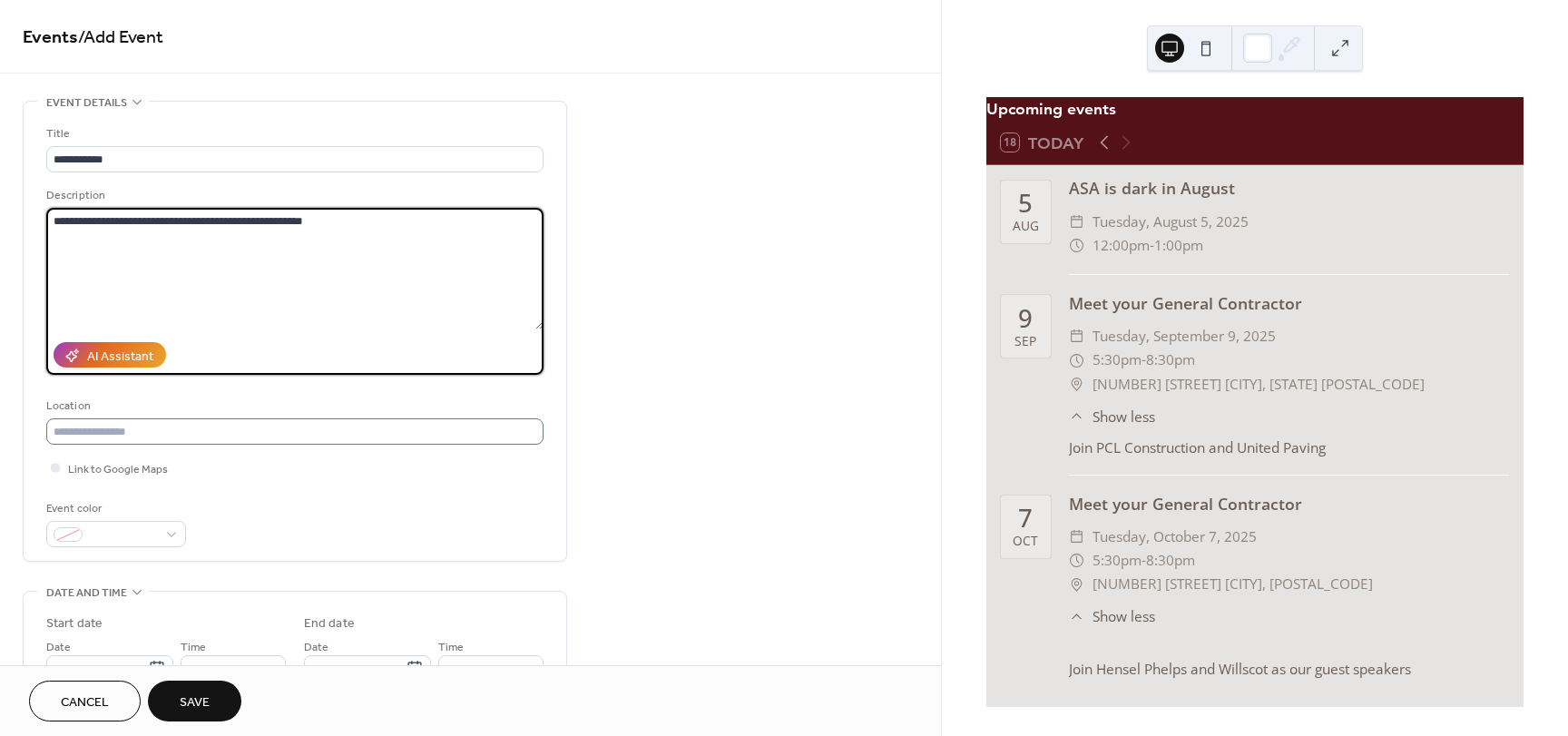 type on "**********" 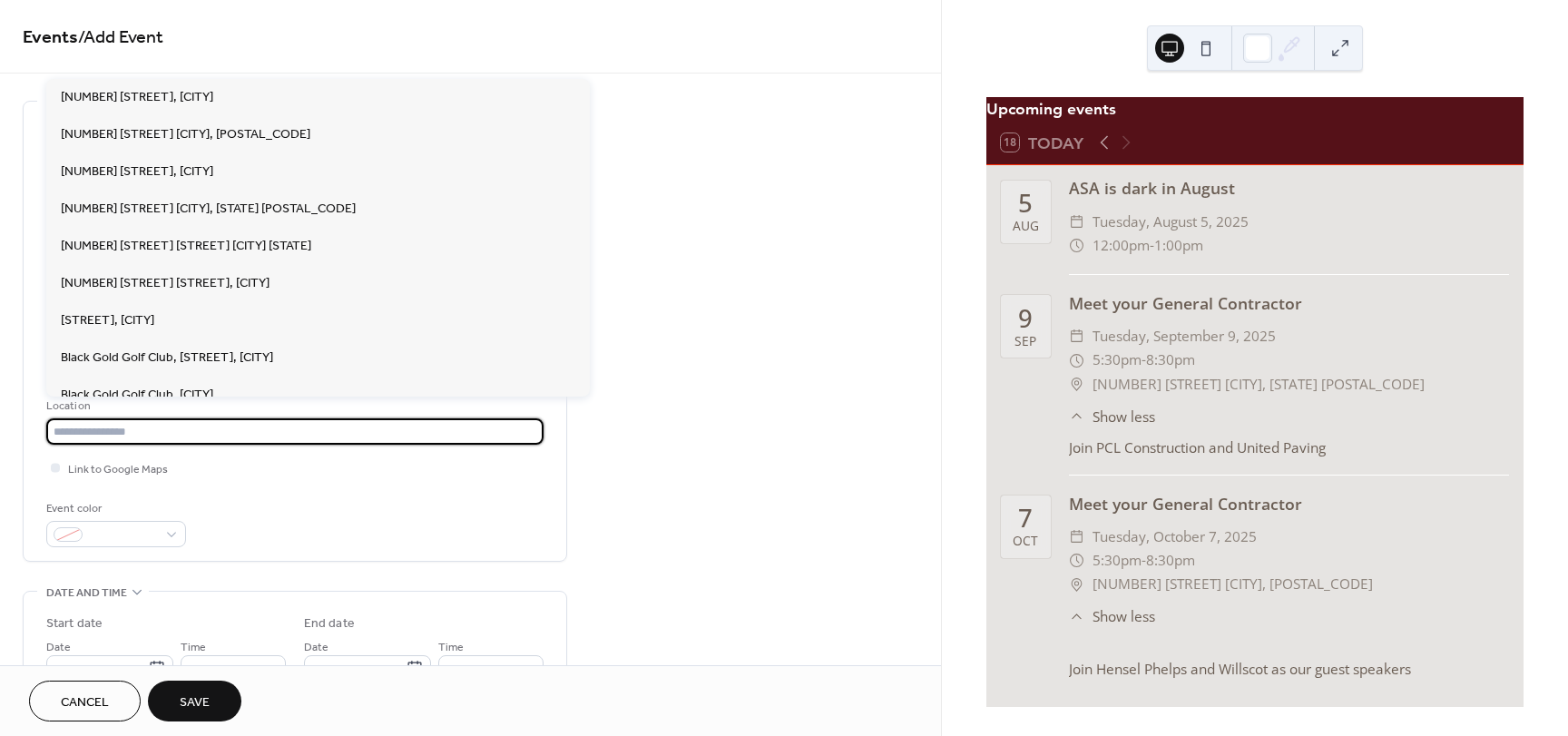click at bounding box center [295, 431] 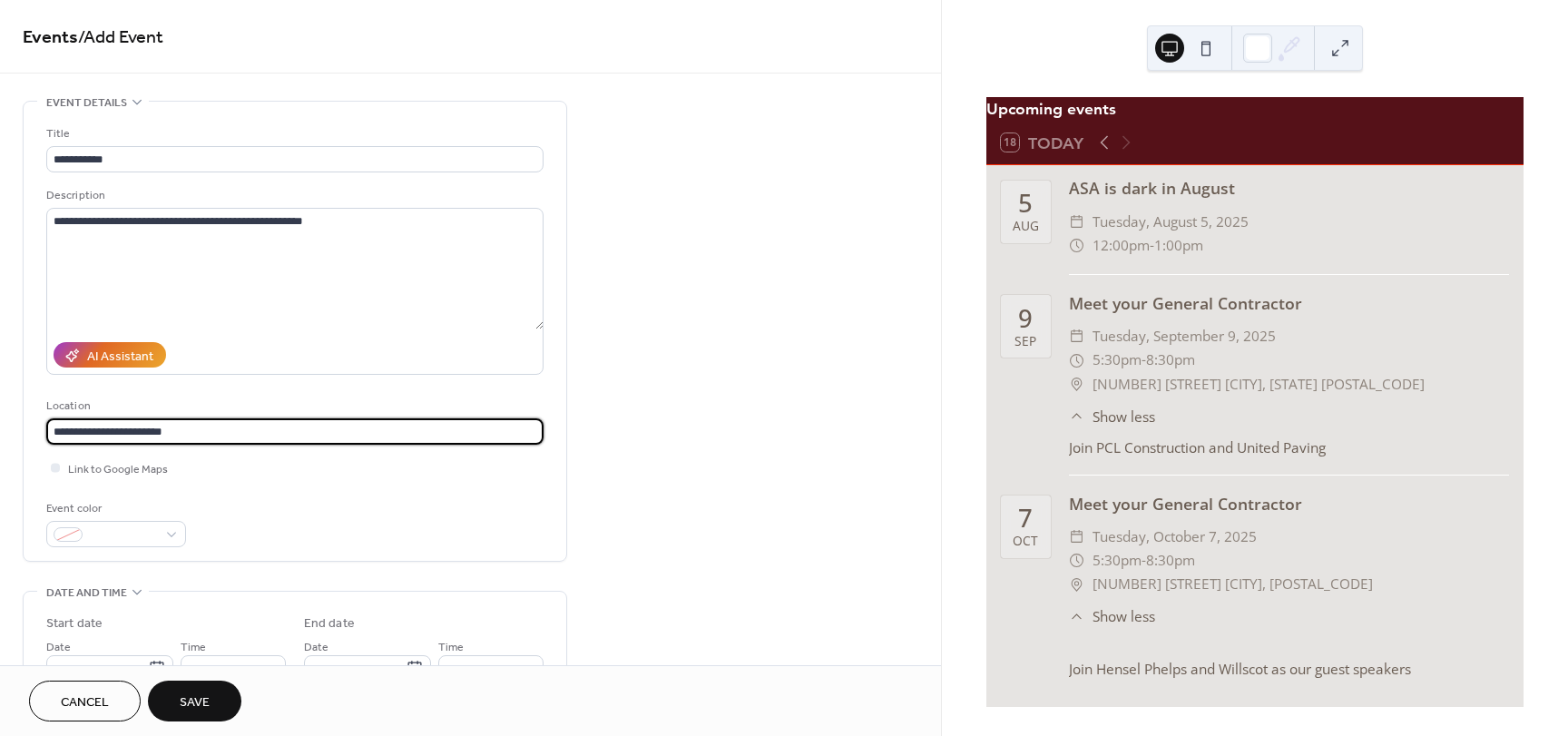 click on "**********" at bounding box center [295, 431] 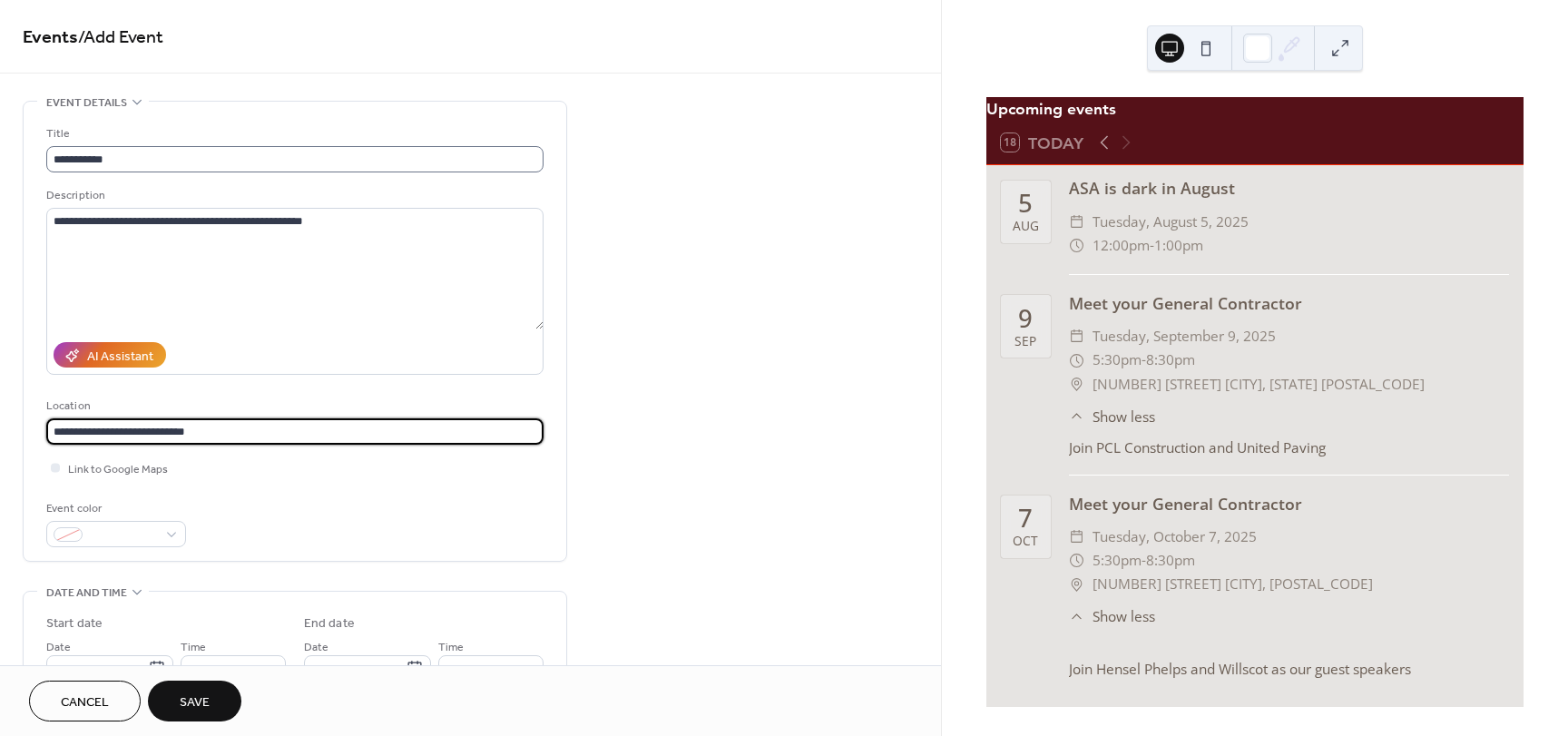 type on "**********" 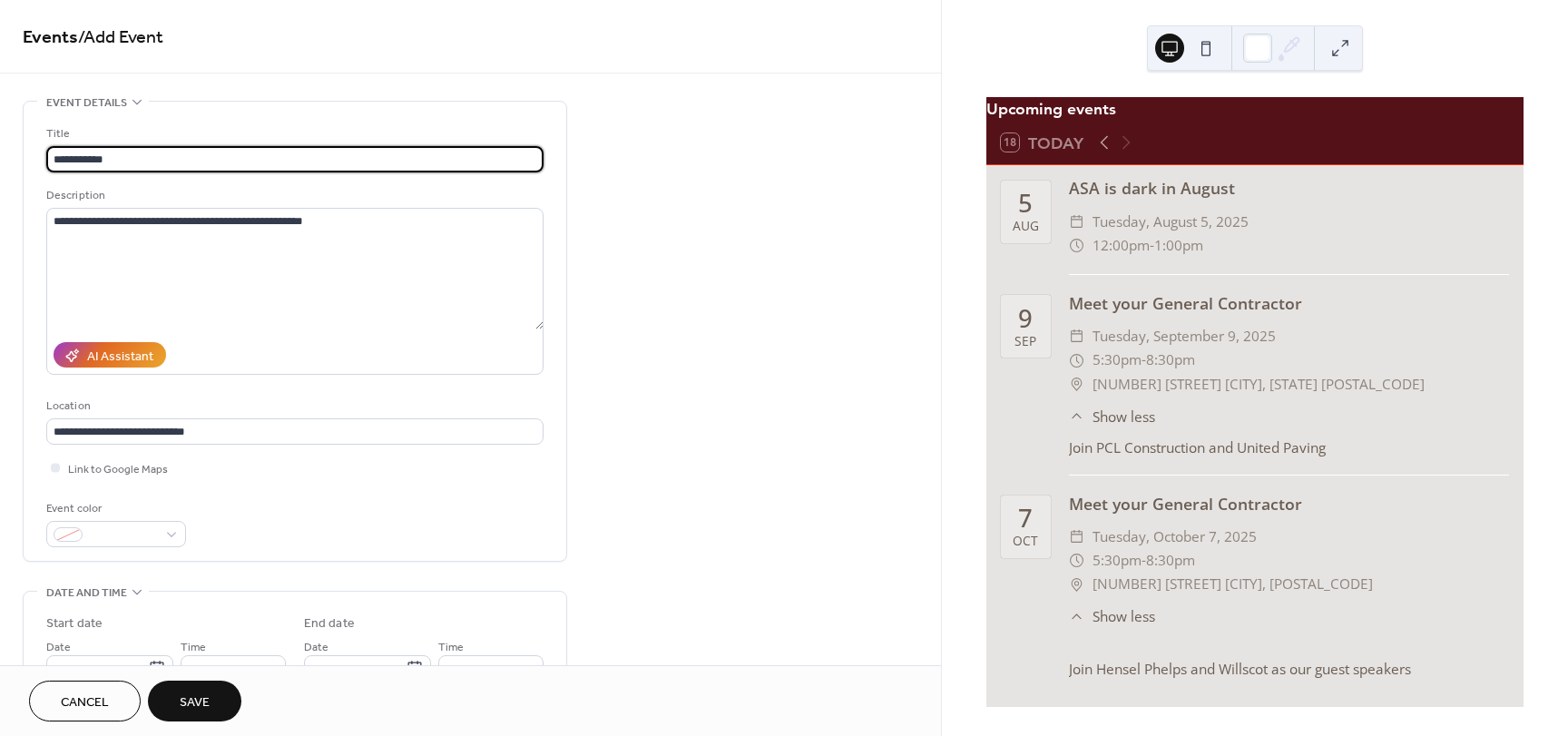 click on "**********" at bounding box center [295, 159] 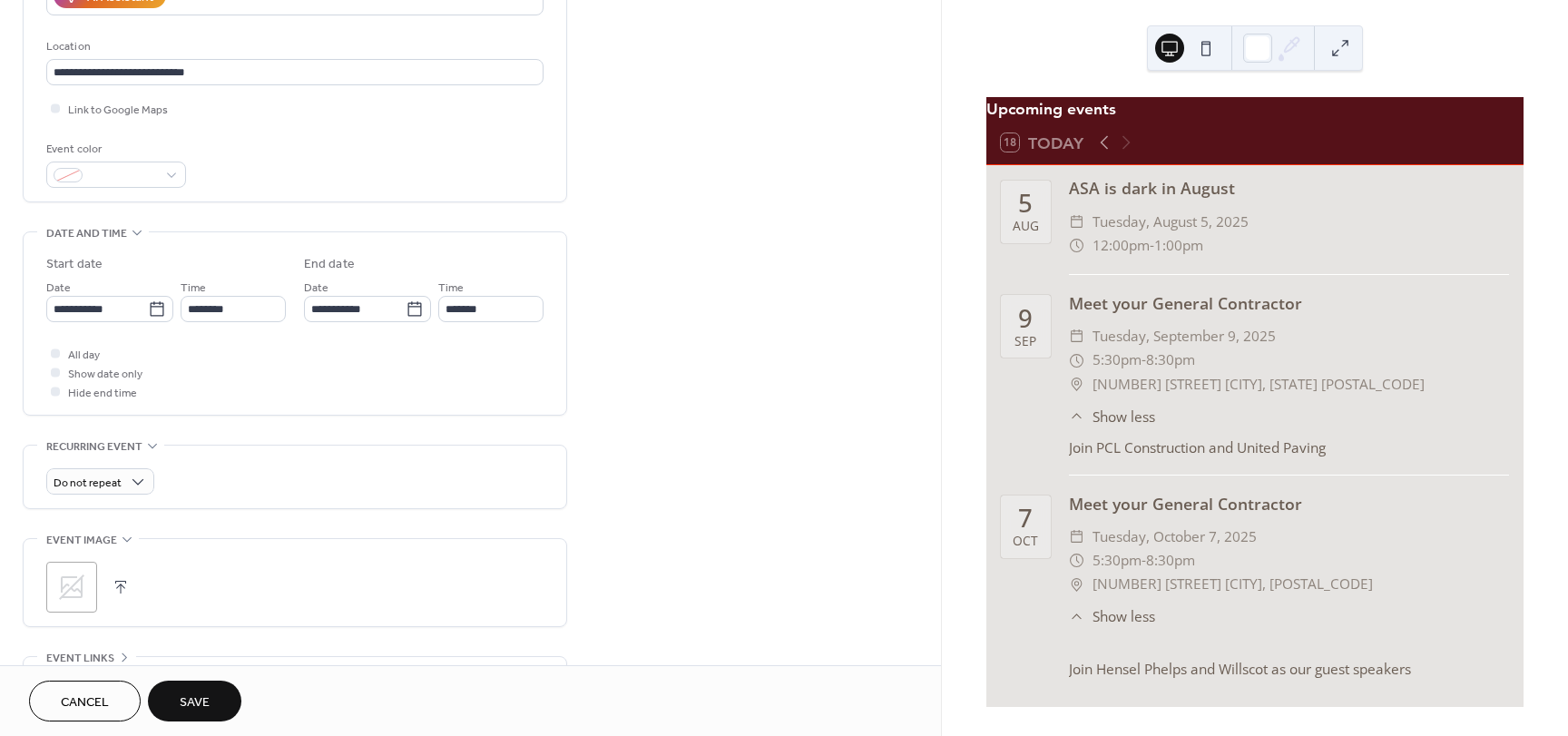 scroll, scrollTop: 363, scrollLeft: 0, axis: vertical 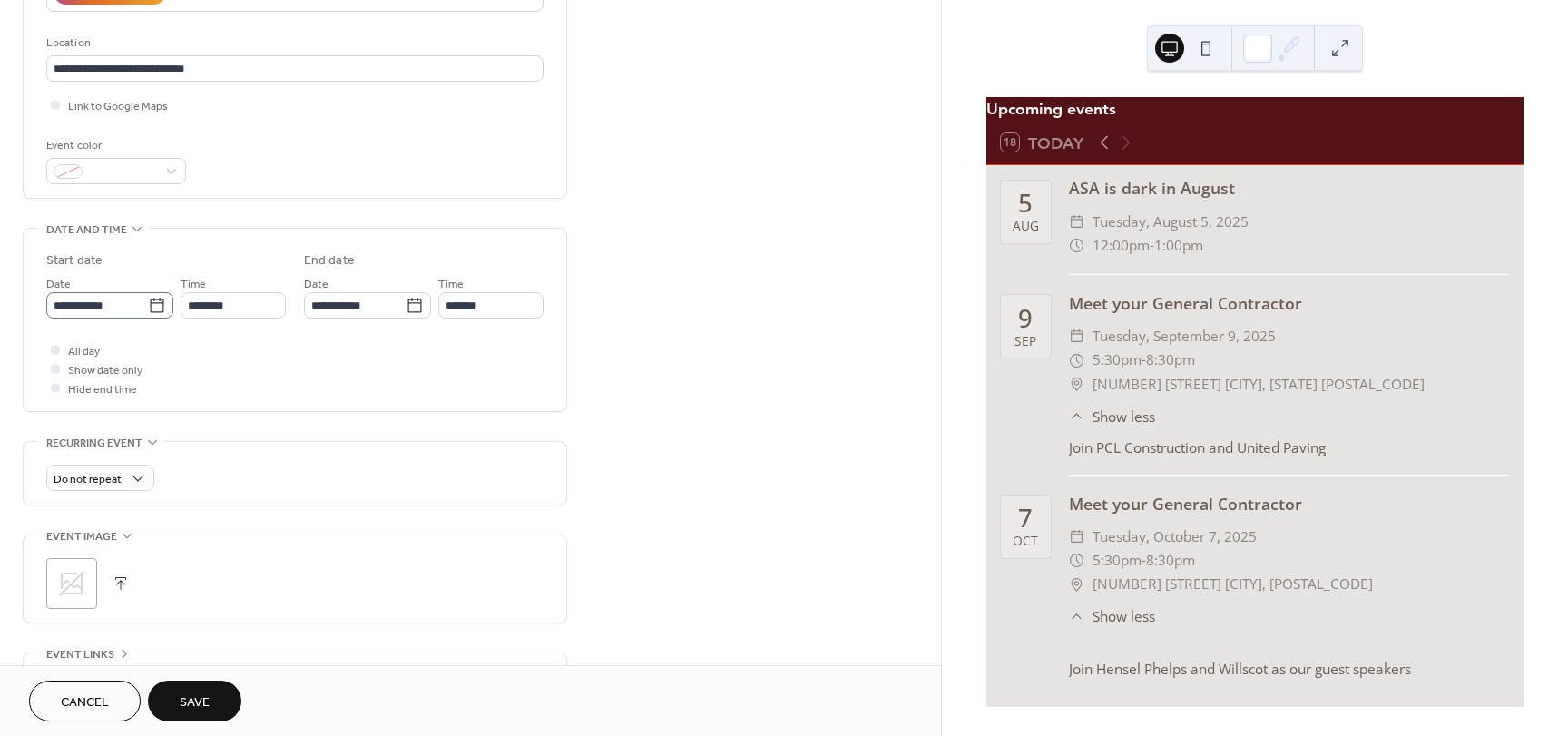 type on "**********" 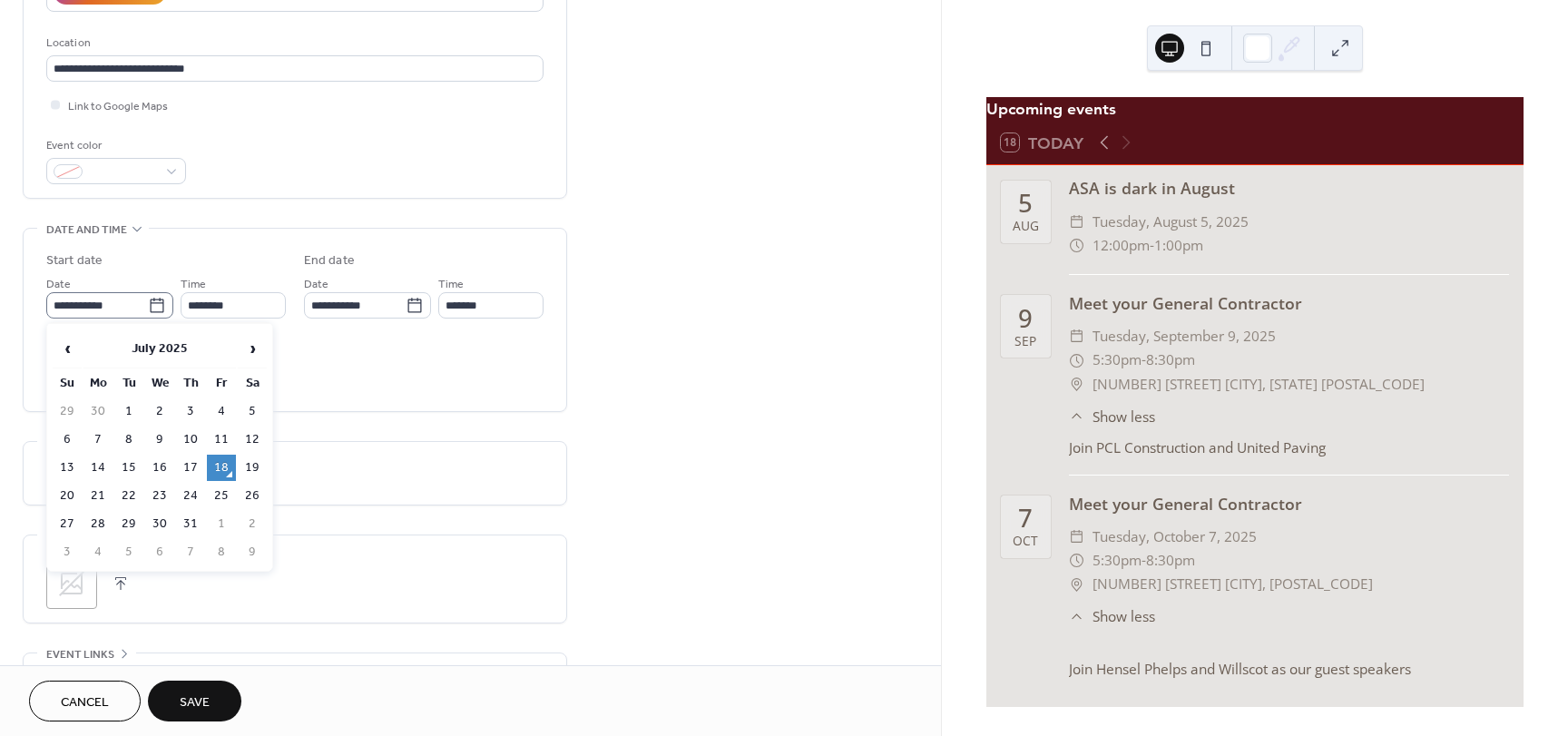 click 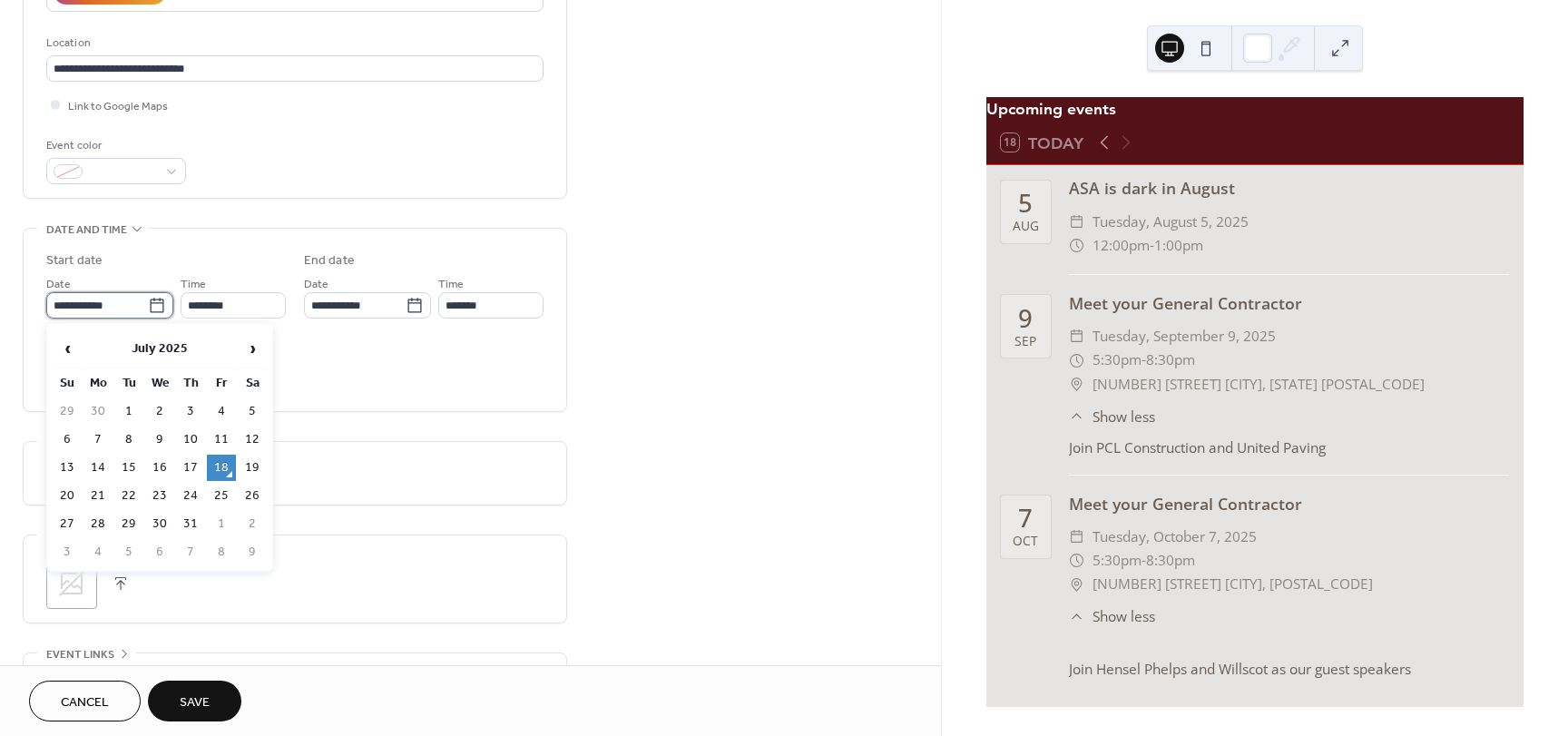 click on "**********" at bounding box center [97, 305] 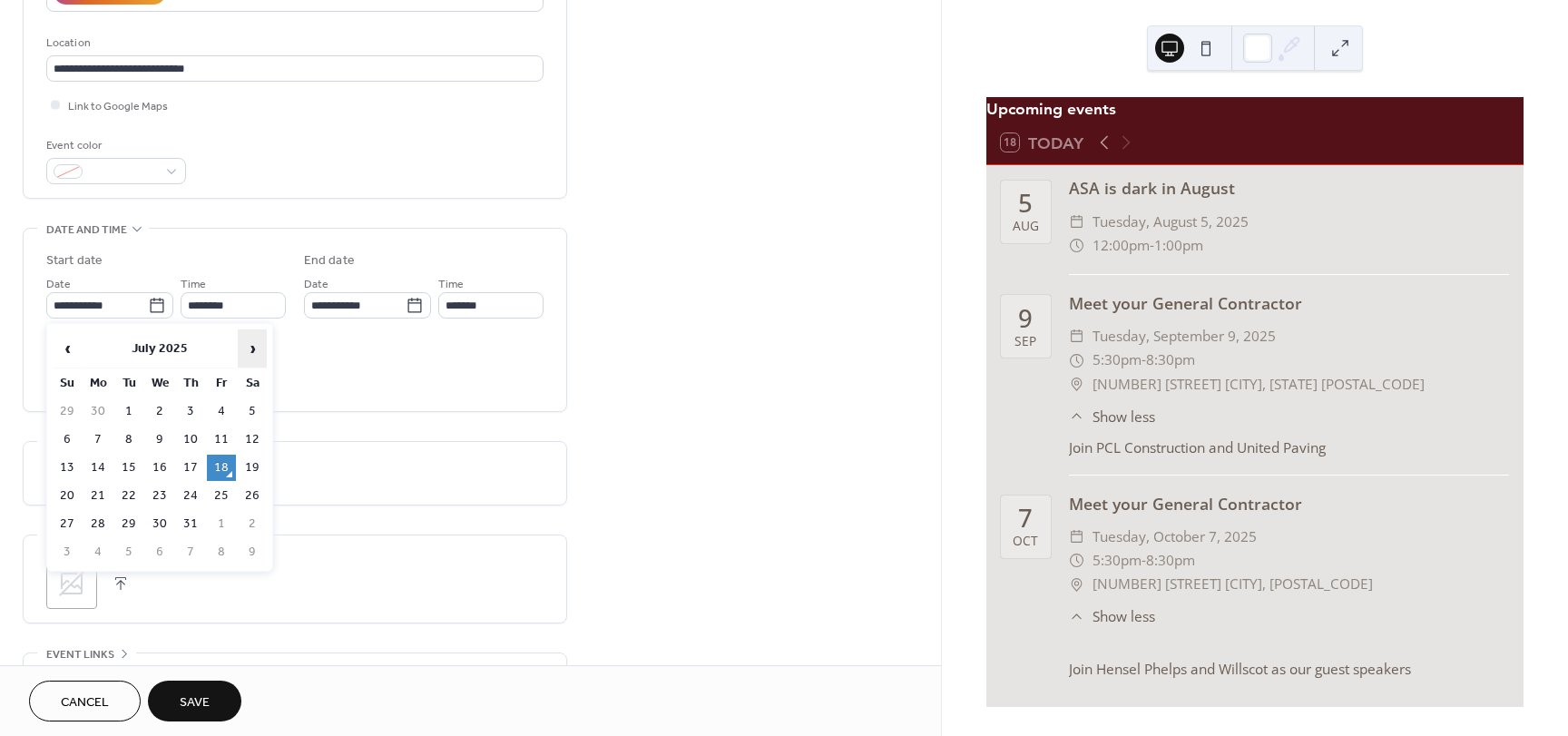 click on "›" at bounding box center [252, 348] 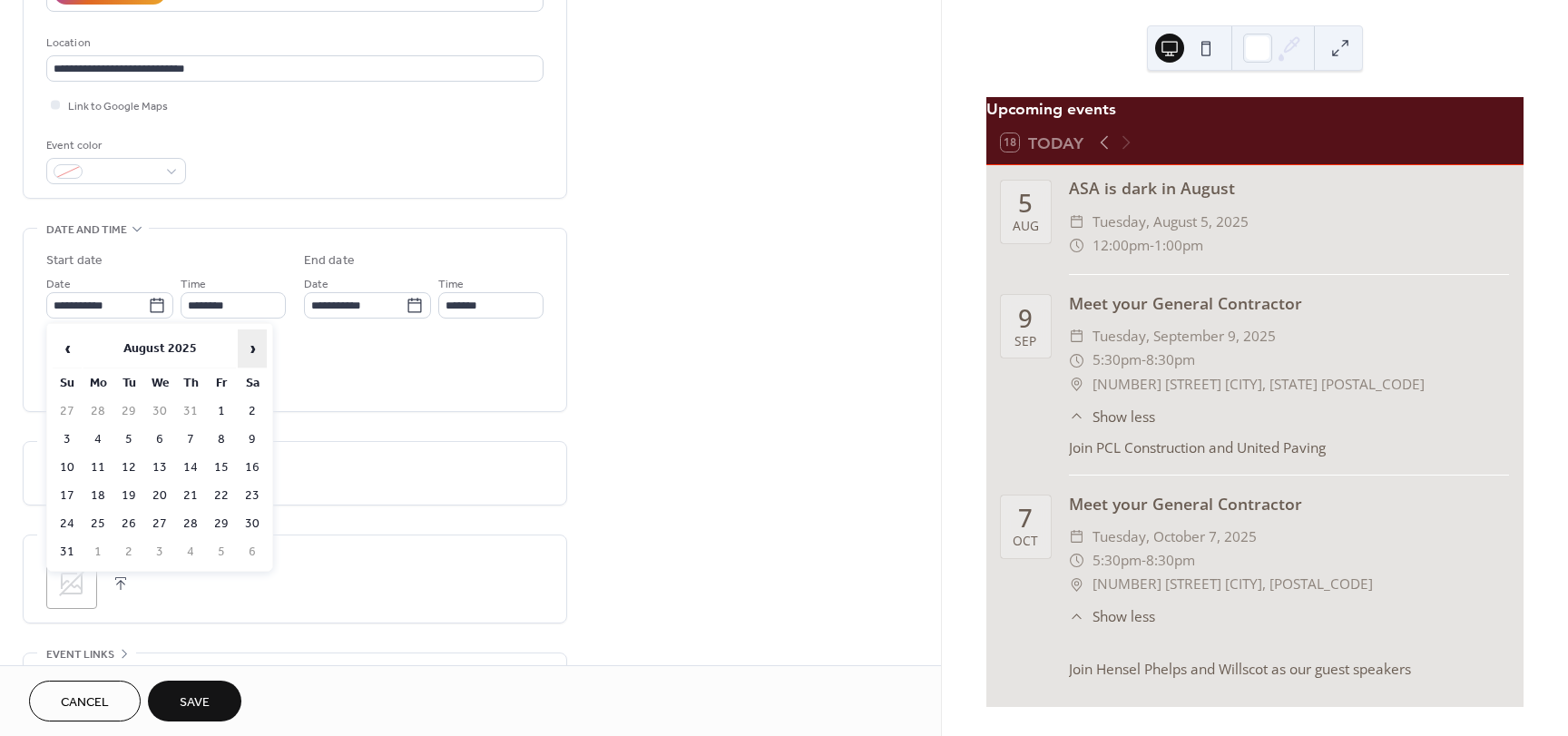 click on "›" at bounding box center [252, 348] 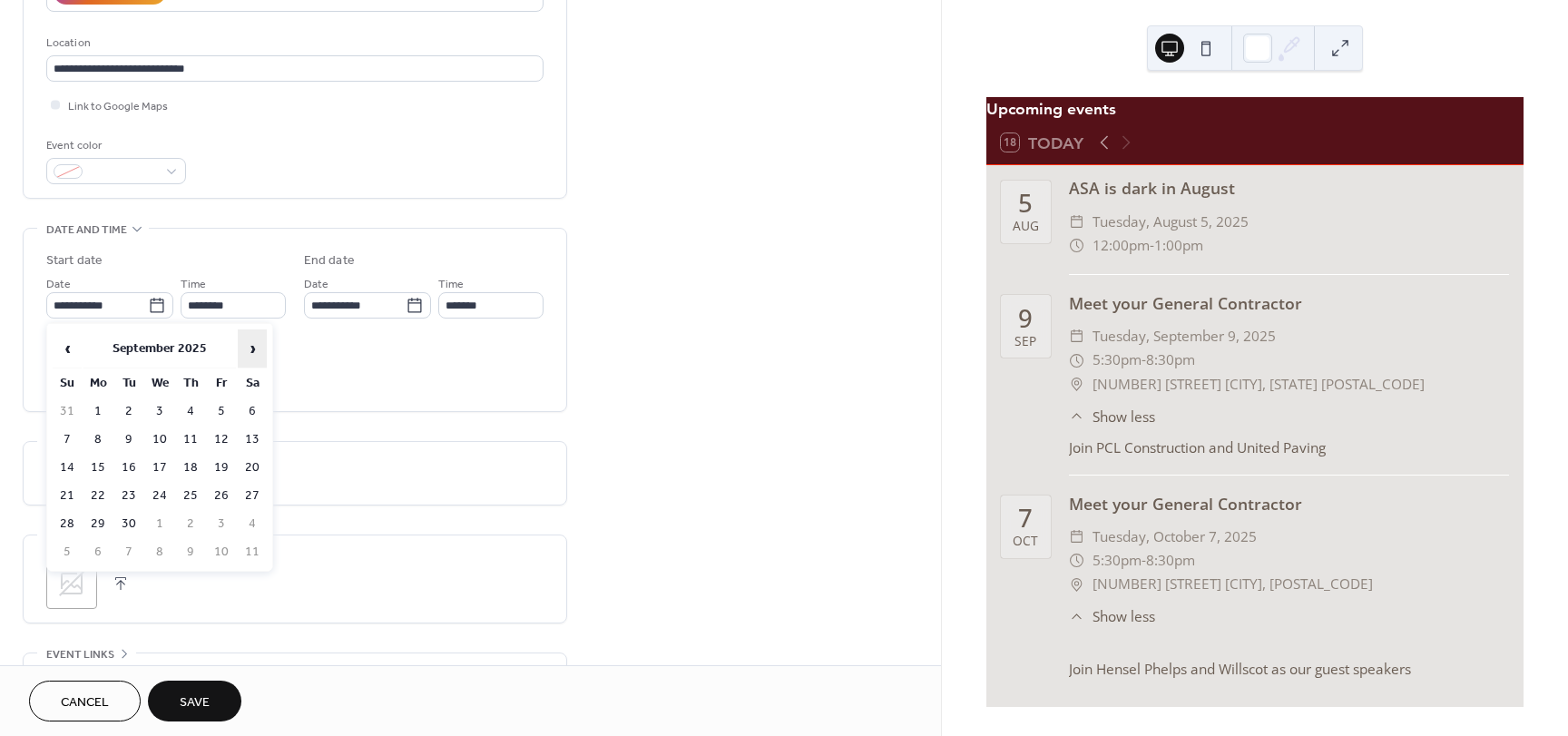 click on "›" at bounding box center [252, 348] 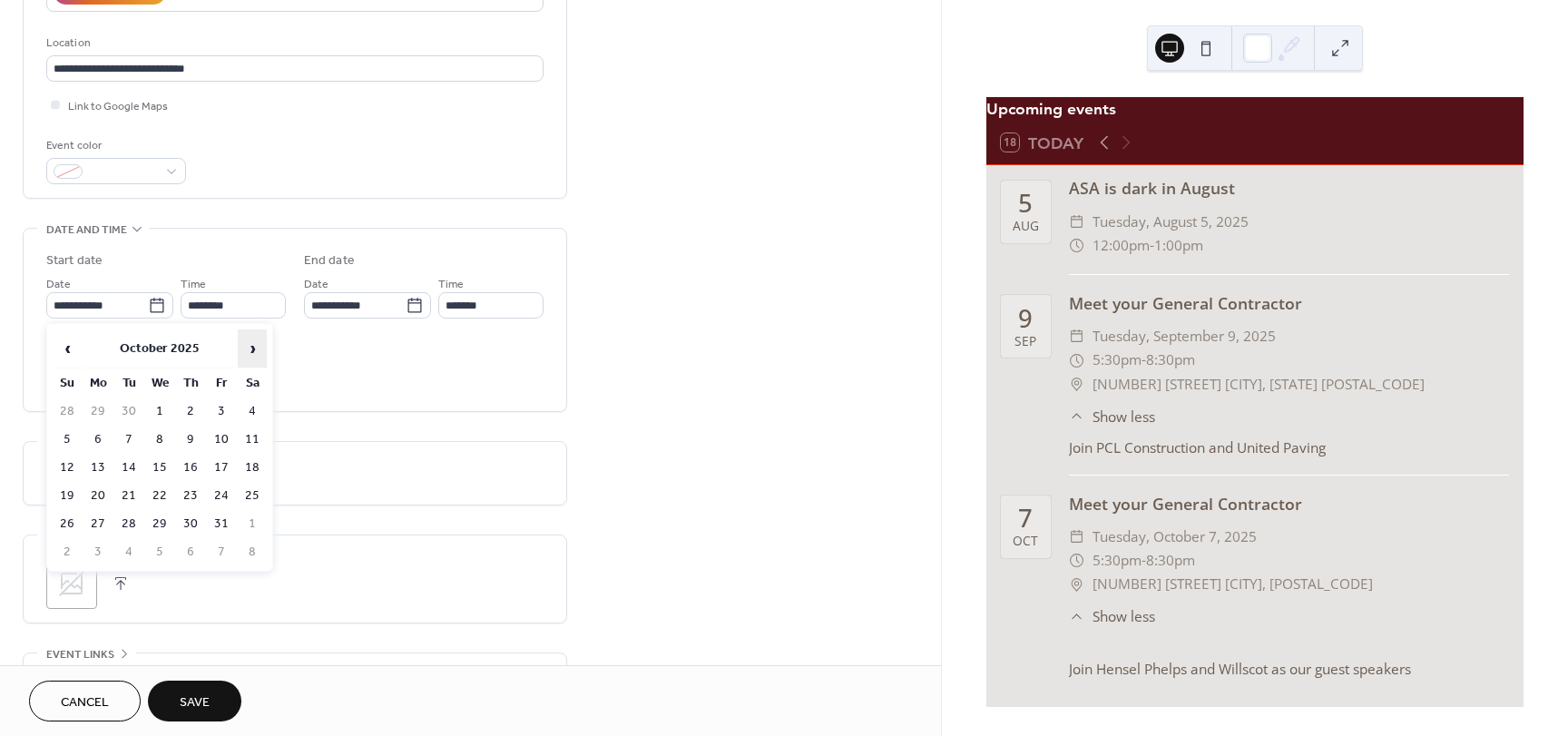 click on "›" at bounding box center (252, 348) 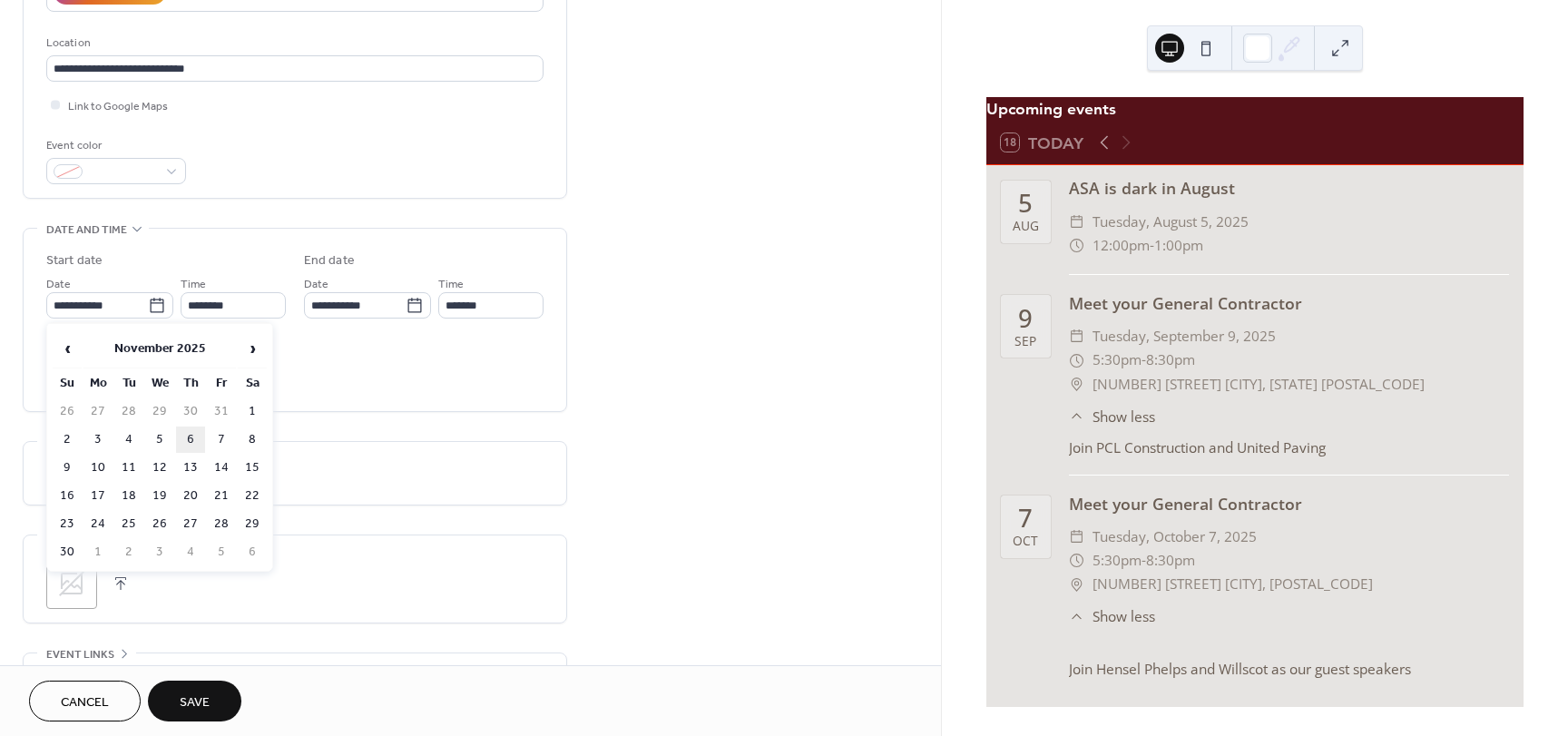 click on "6" at bounding box center [191, 439] 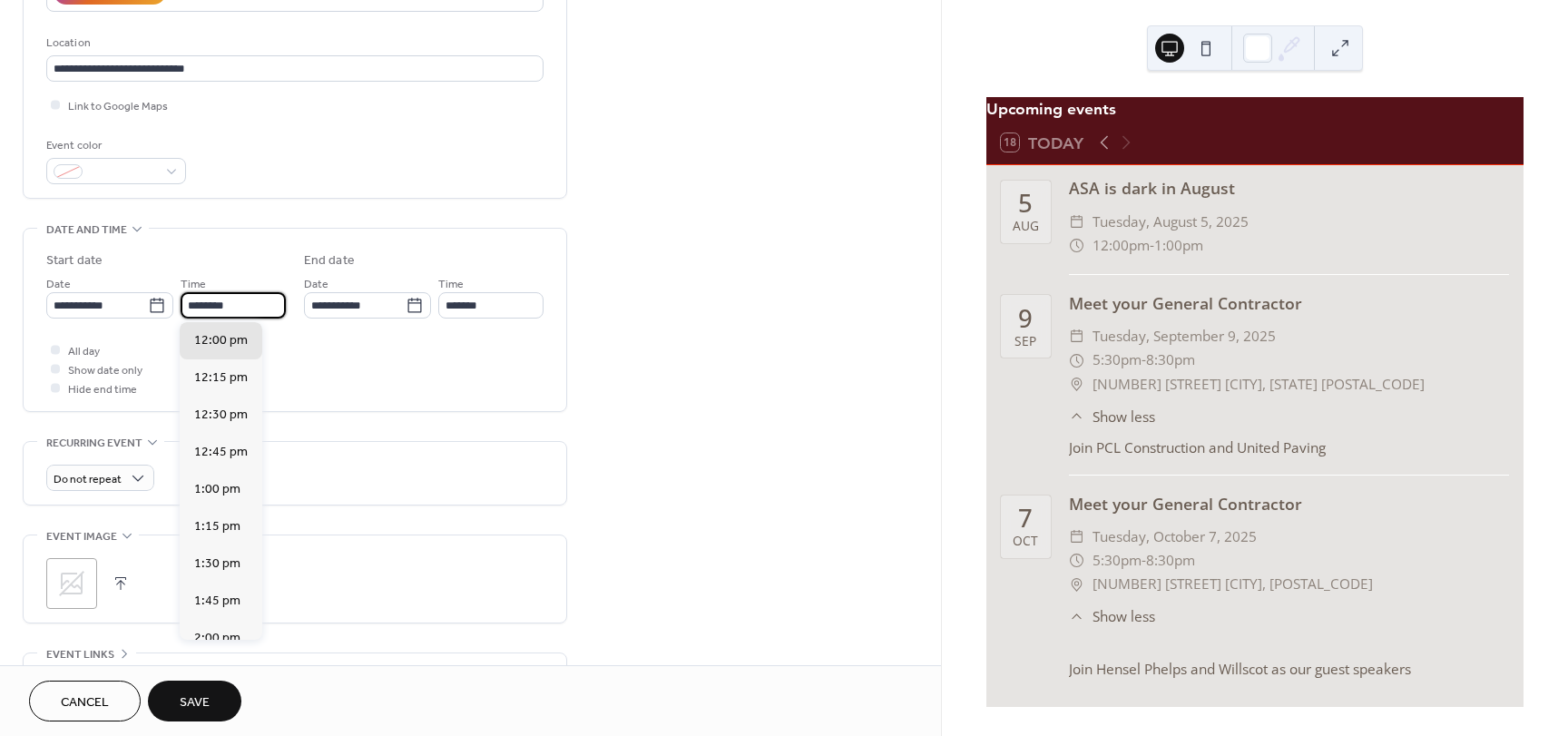 click on "********" at bounding box center (233, 305) 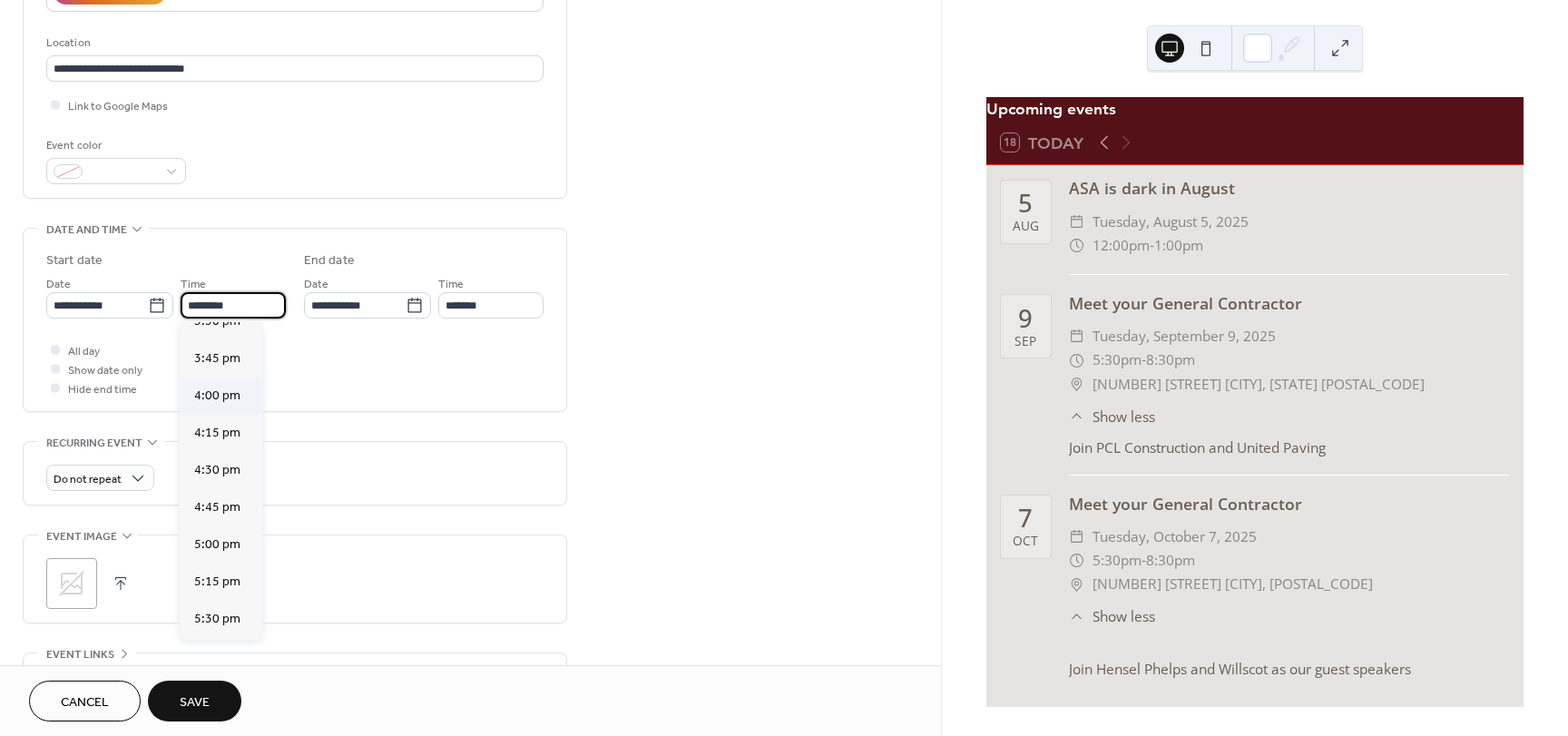 scroll, scrollTop: 2331, scrollLeft: 0, axis: vertical 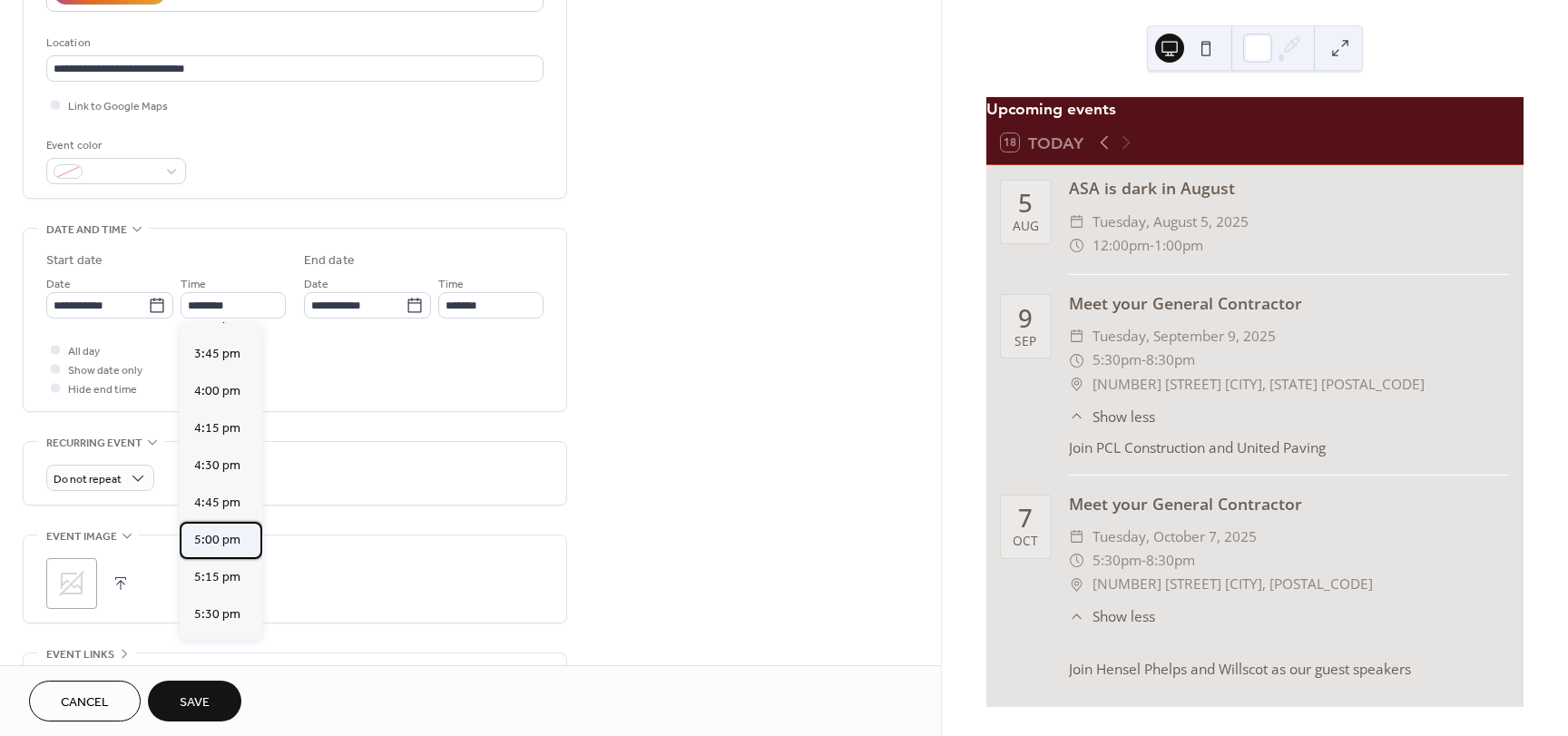 click on "5:00 pm" at bounding box center [217, 540] 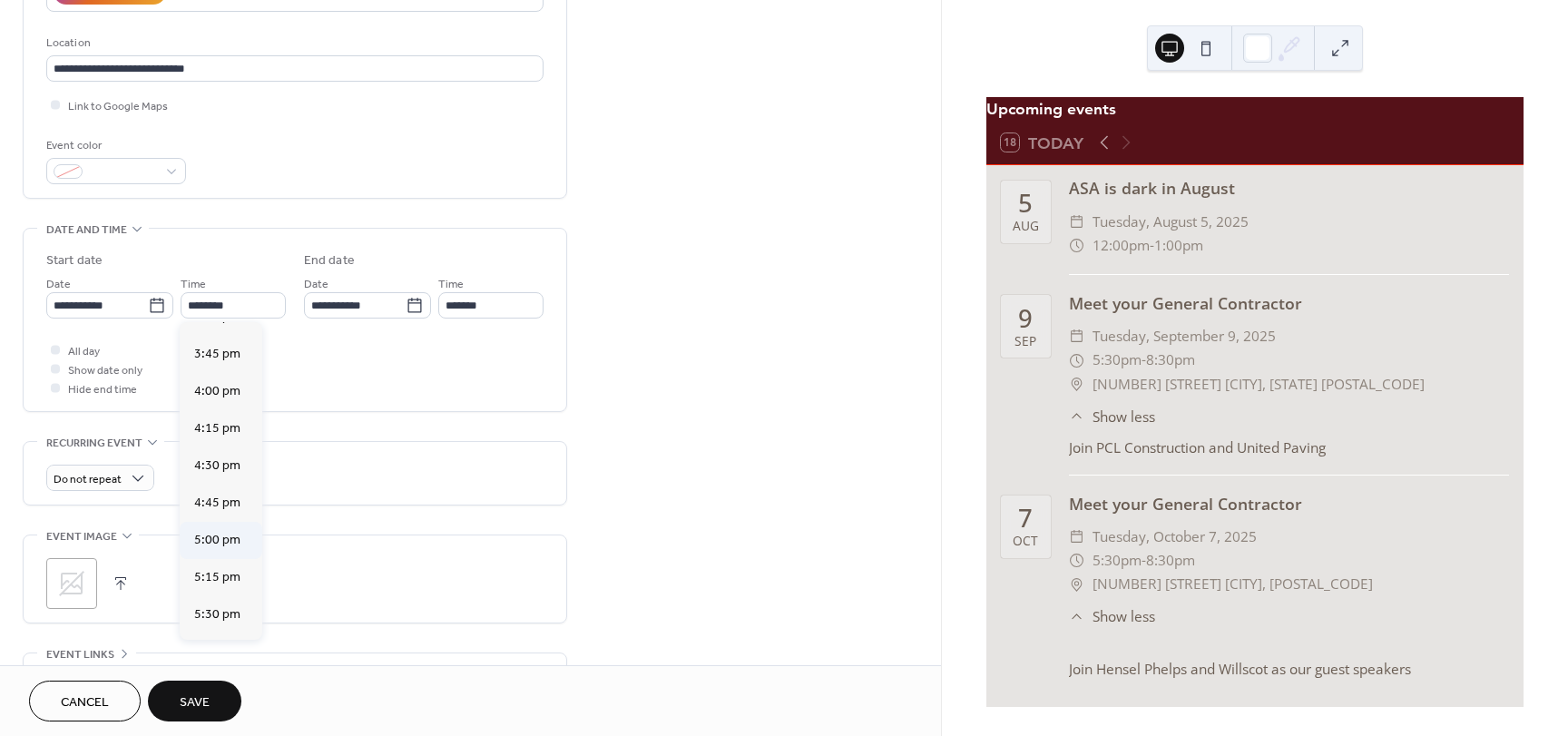 type on "*******" 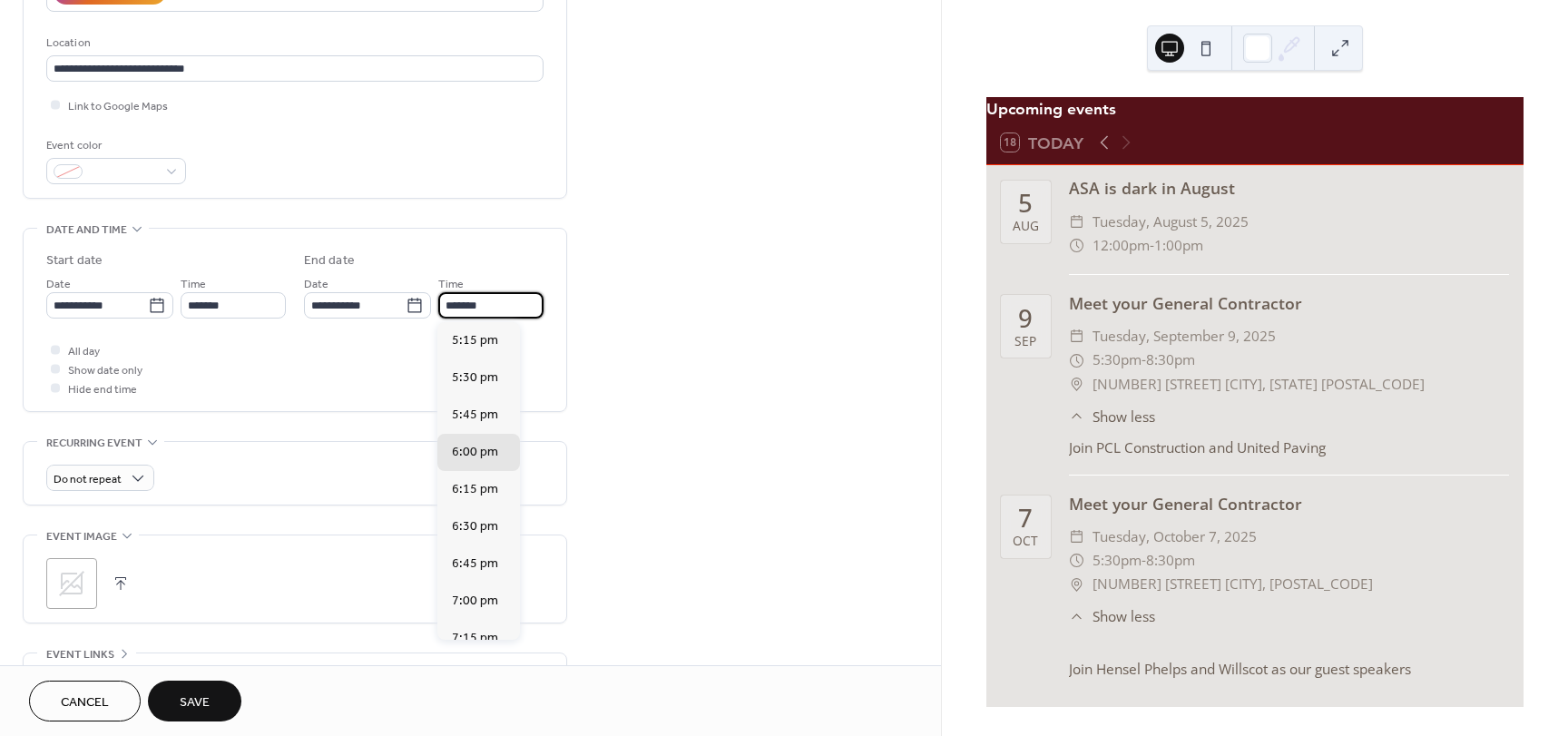 click on "*******" at bounding box center (491, 305) 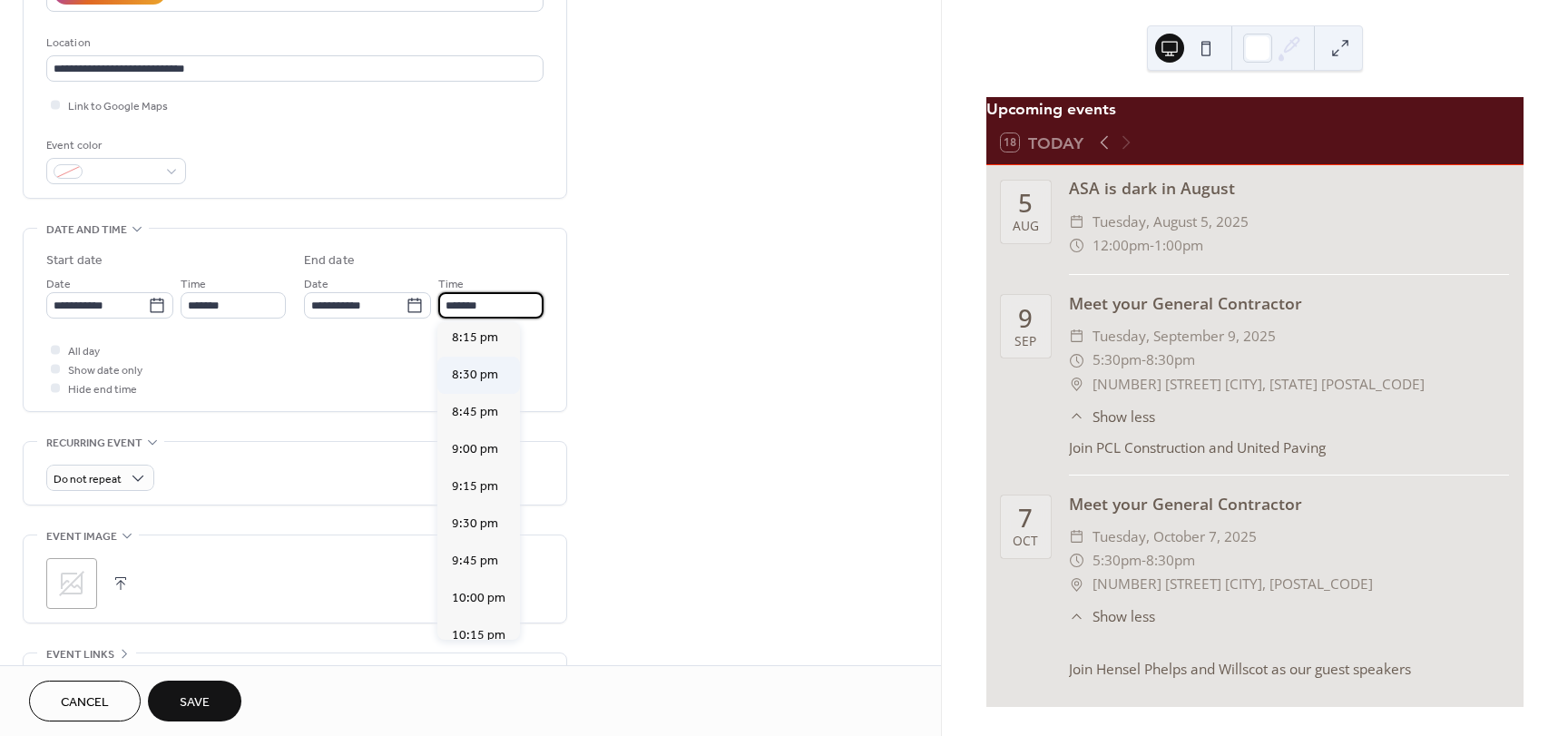 scroll, scrollTop: 454, scrollLeft: 0, axis: vertical 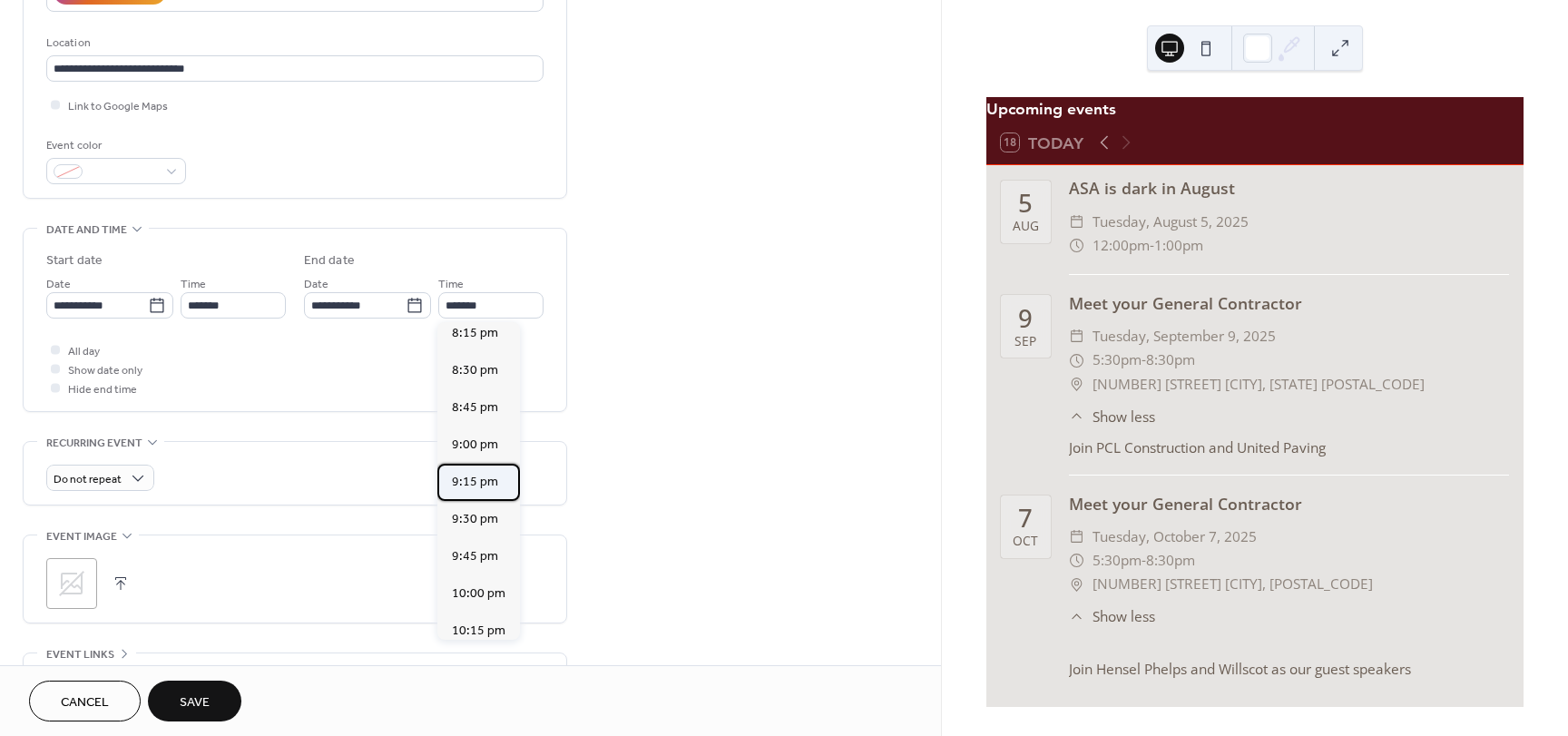 click on "9:15 pm" at bounding box center (475, 482) 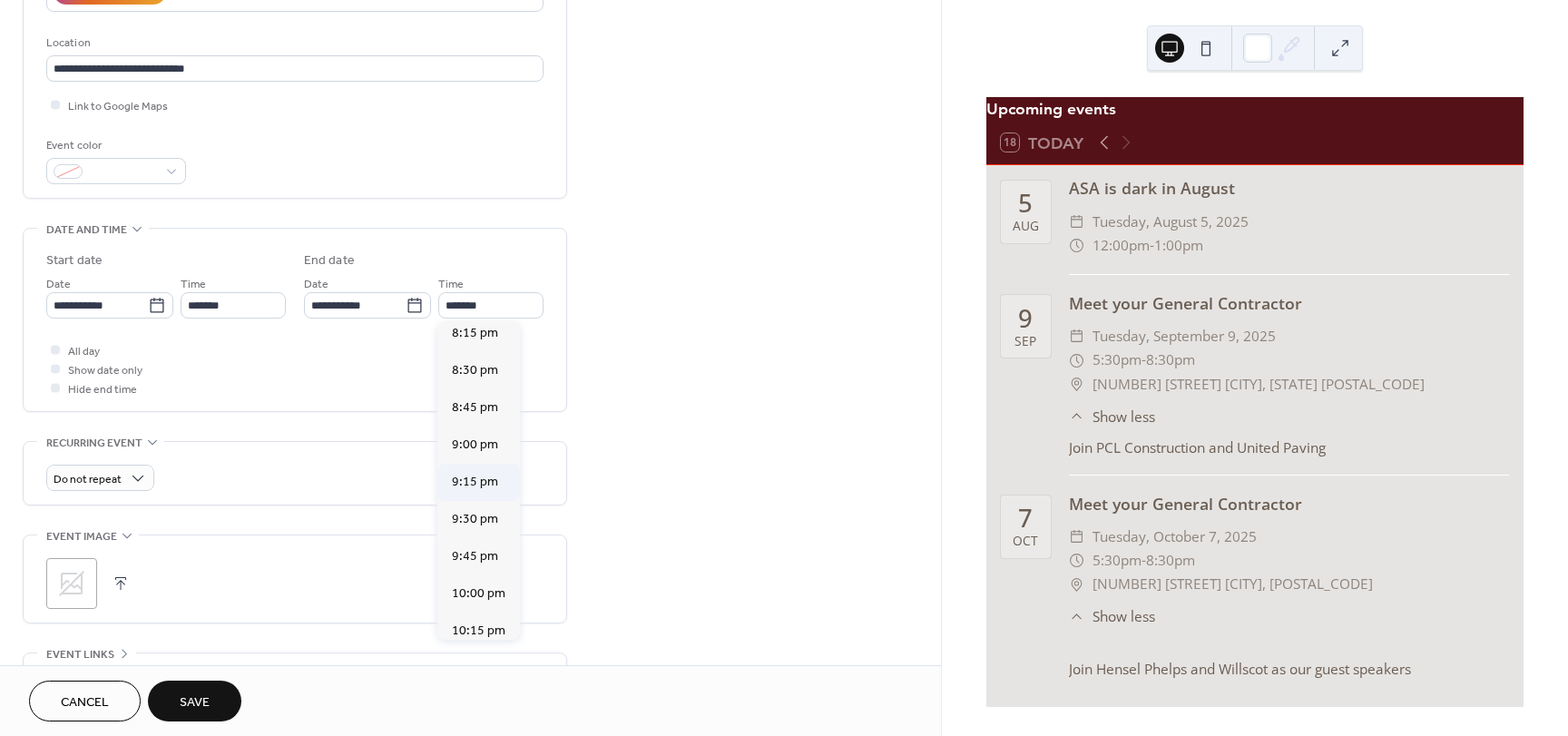 type on "*******" 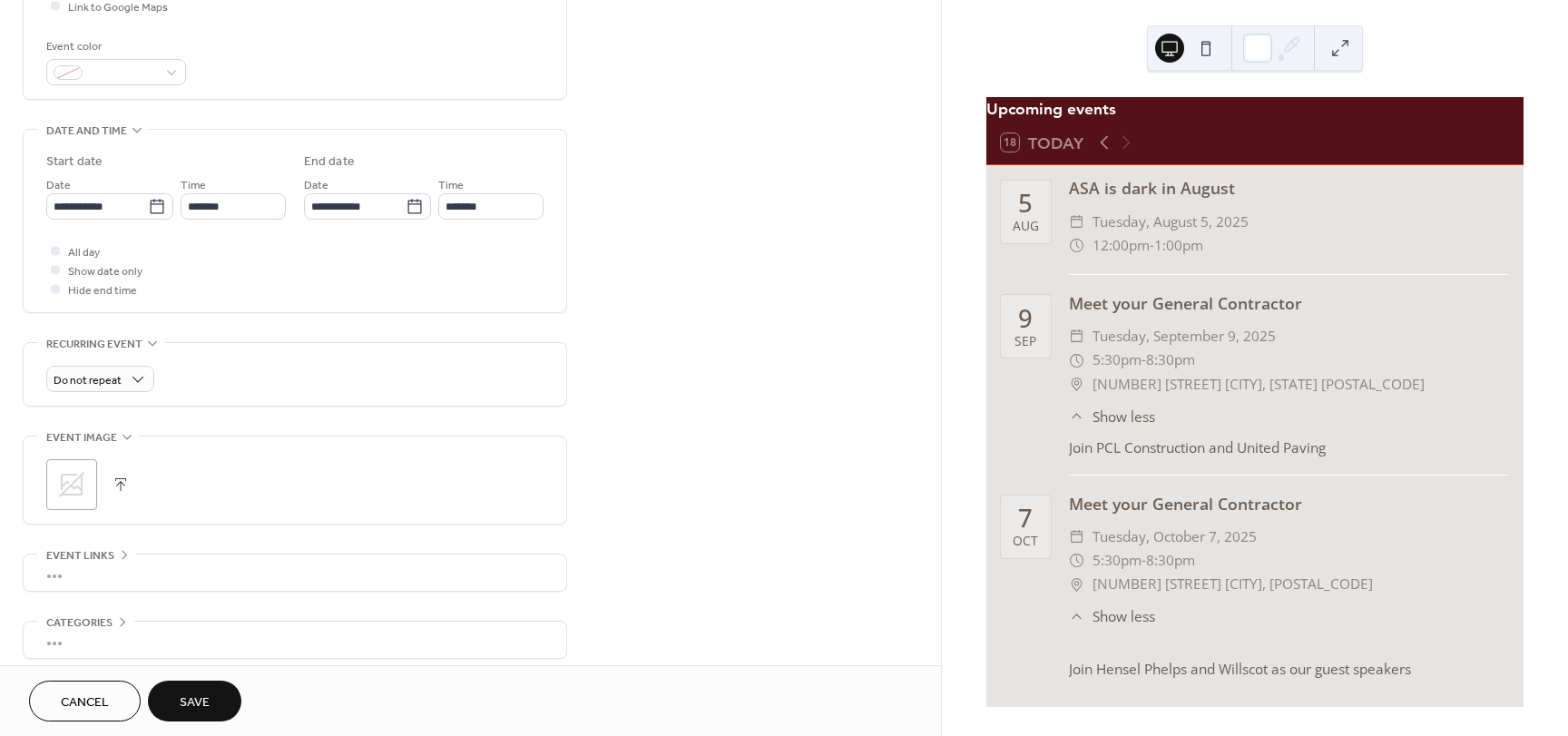 scroll, scrollTop: 541, scrollLeft: 0, axis: vertical 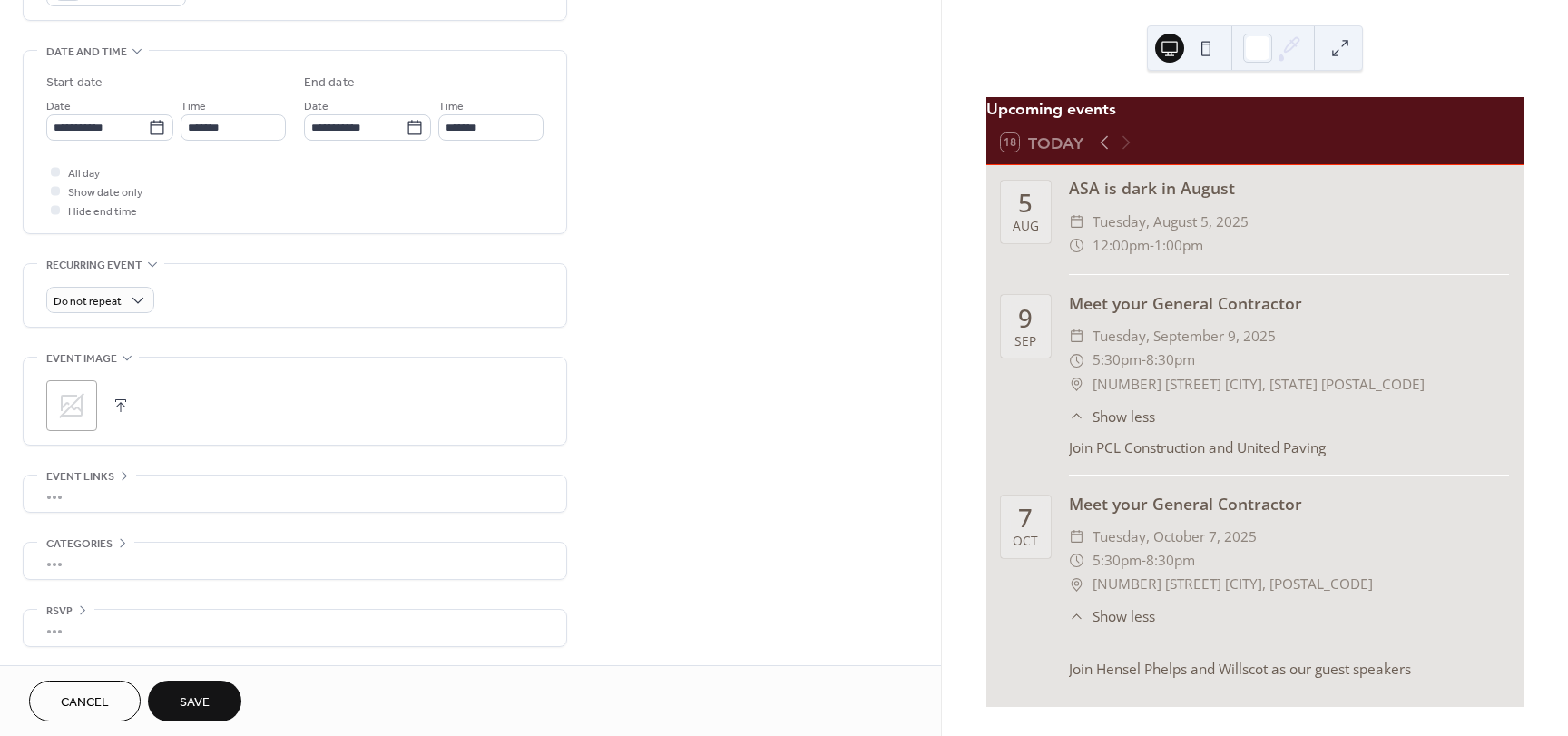 click on "Save" at bounding box center (194, 702) 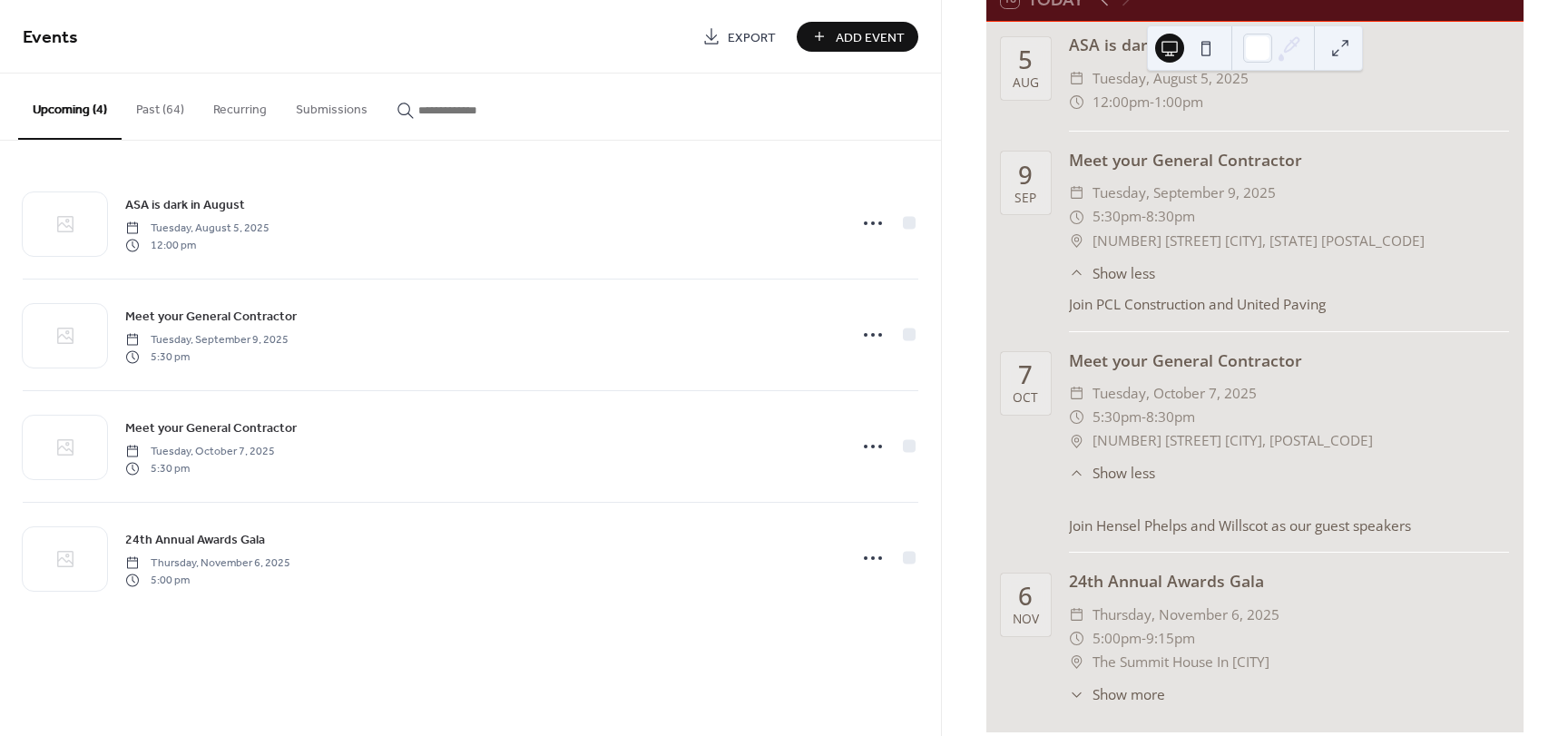 scroll, scrollTop: 181, scrollLeft: 0, axis: vertical 